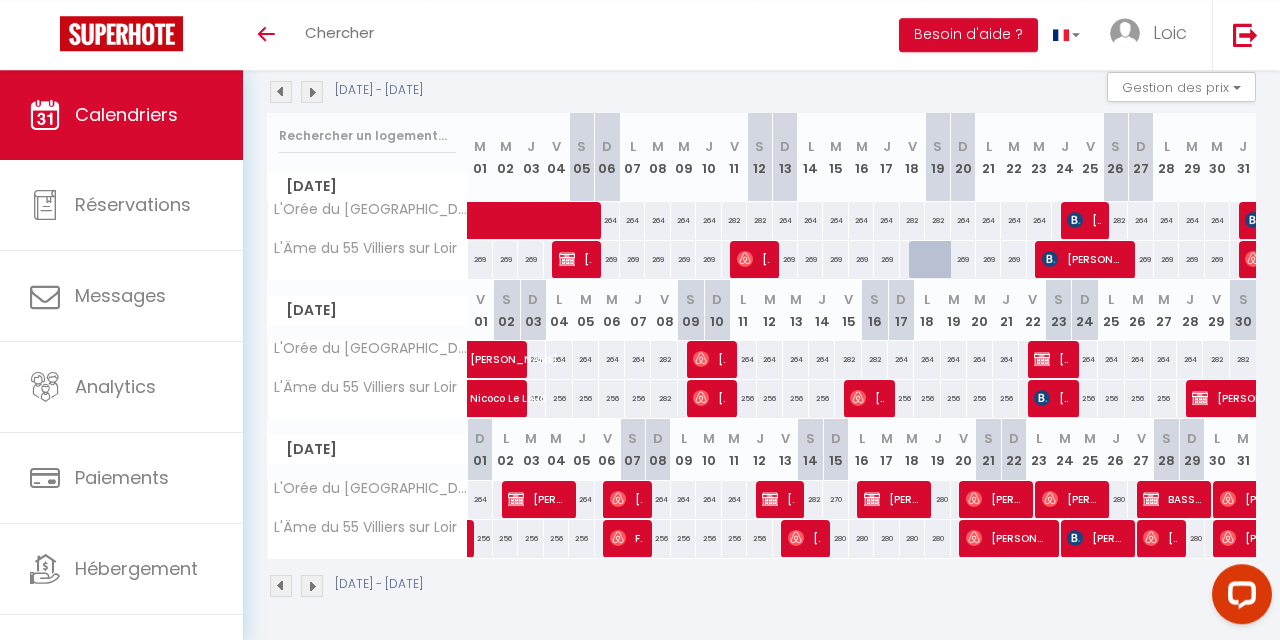 scroll, scrollTop: 0, scrollLeft: 0, axis: both 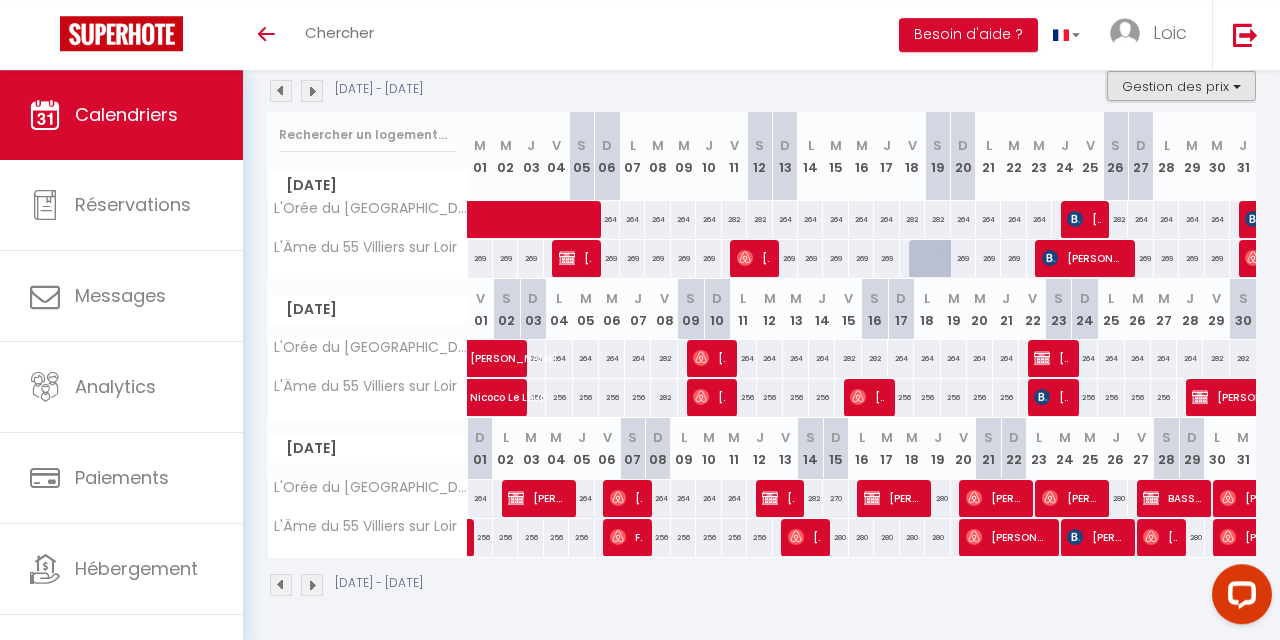 click on "Gestion des prix" at bounding box center (1181, 86) 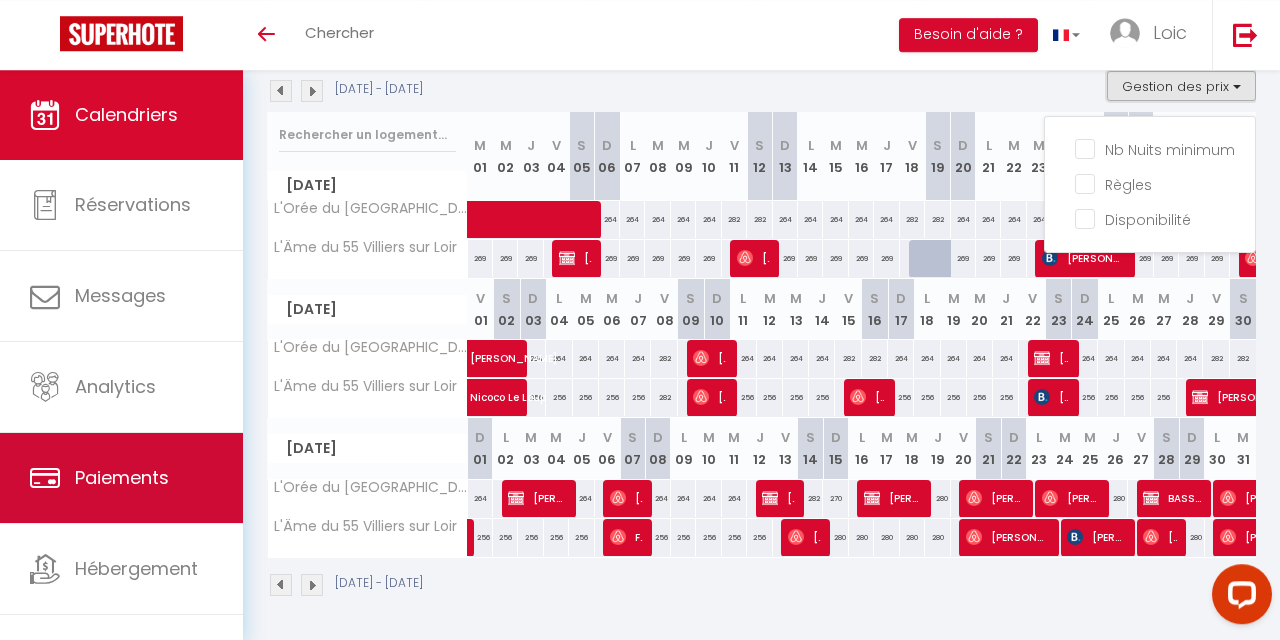 scroll, scrollTop: 66, scrollLeft: 0, axis: vertical 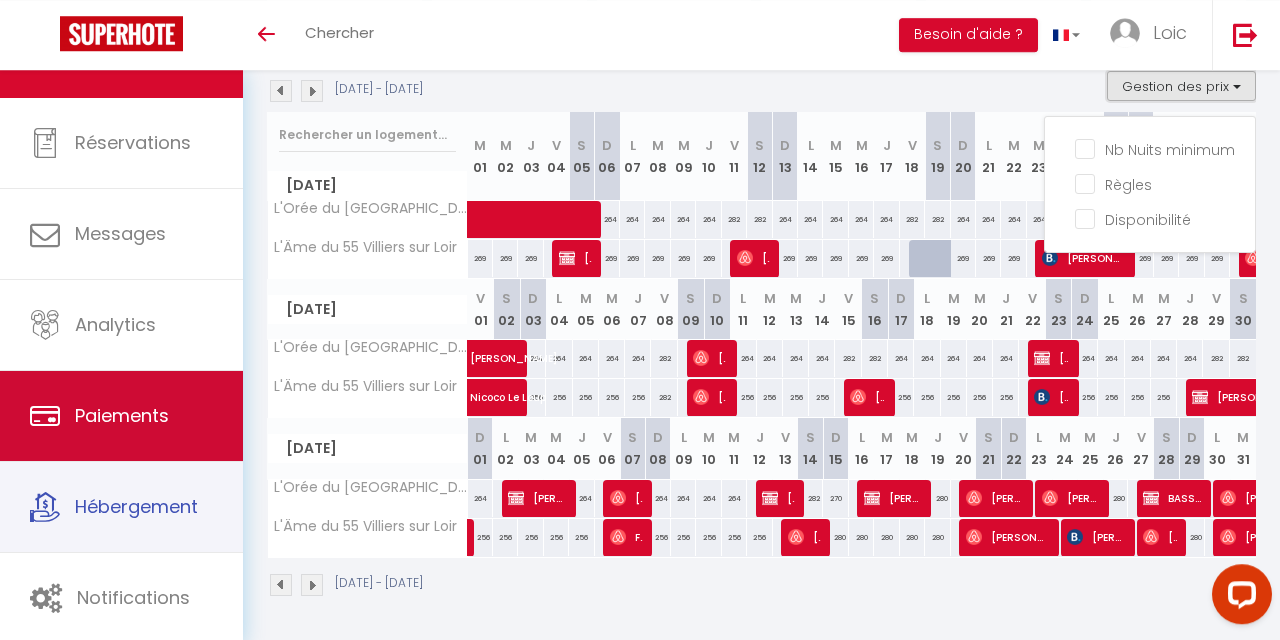 click on "Hébergement" at bounding box center [136, 506] 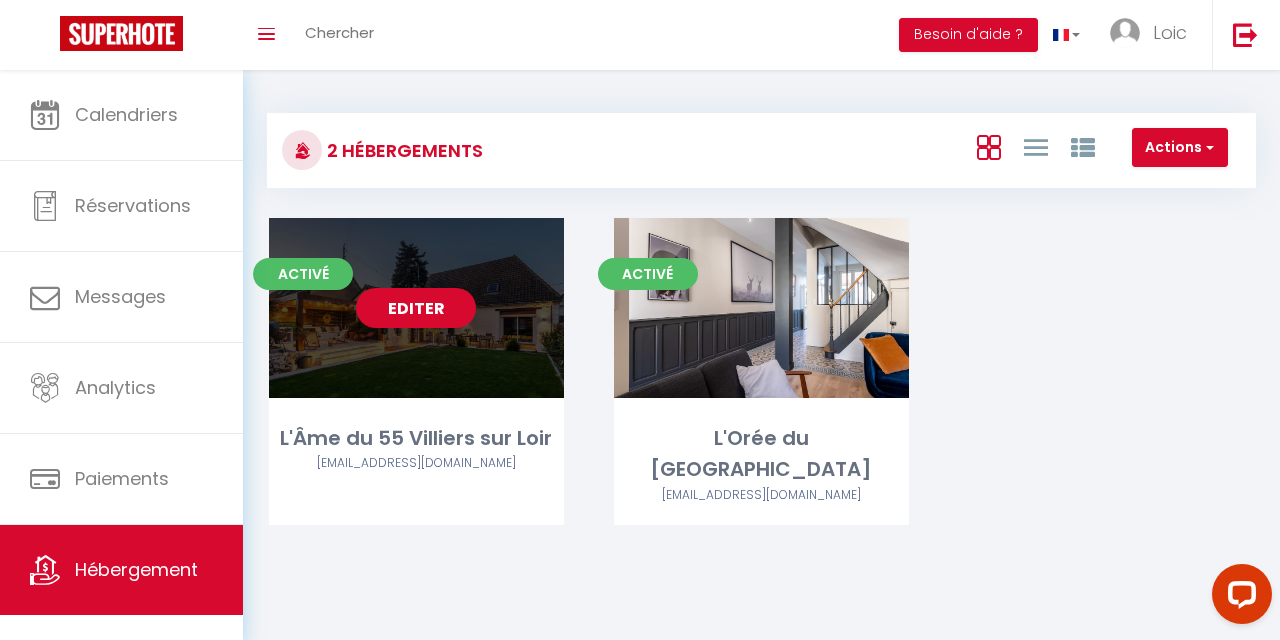 click on "Editer" at bounding box center (416, 308) 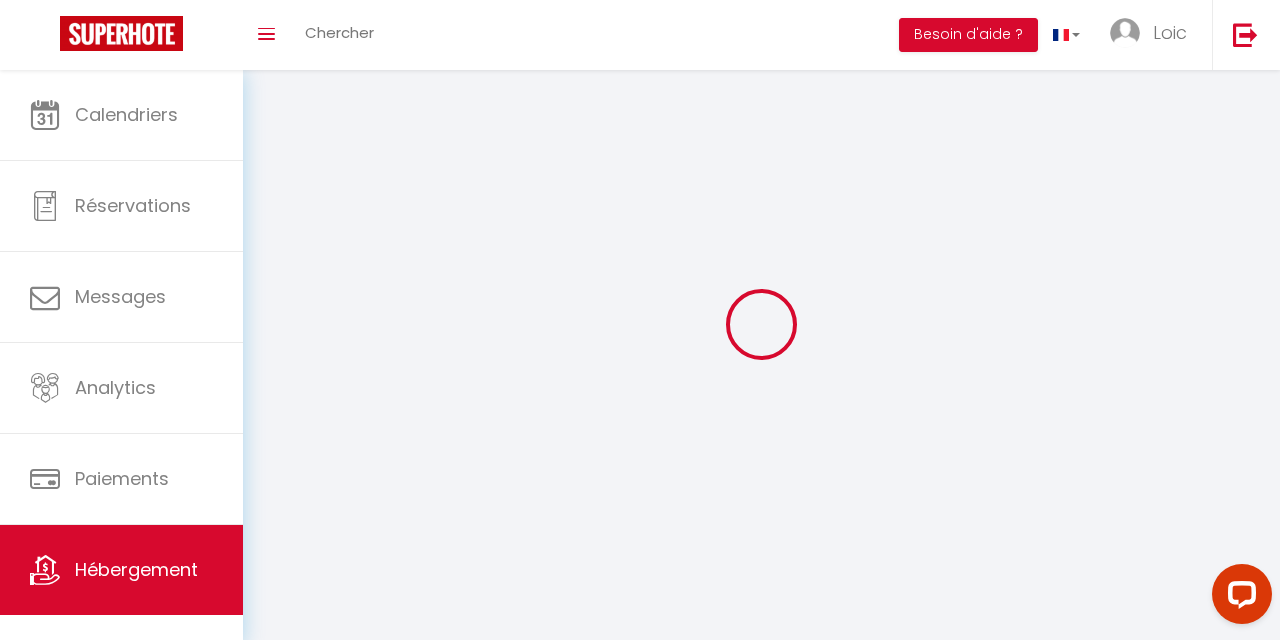 select 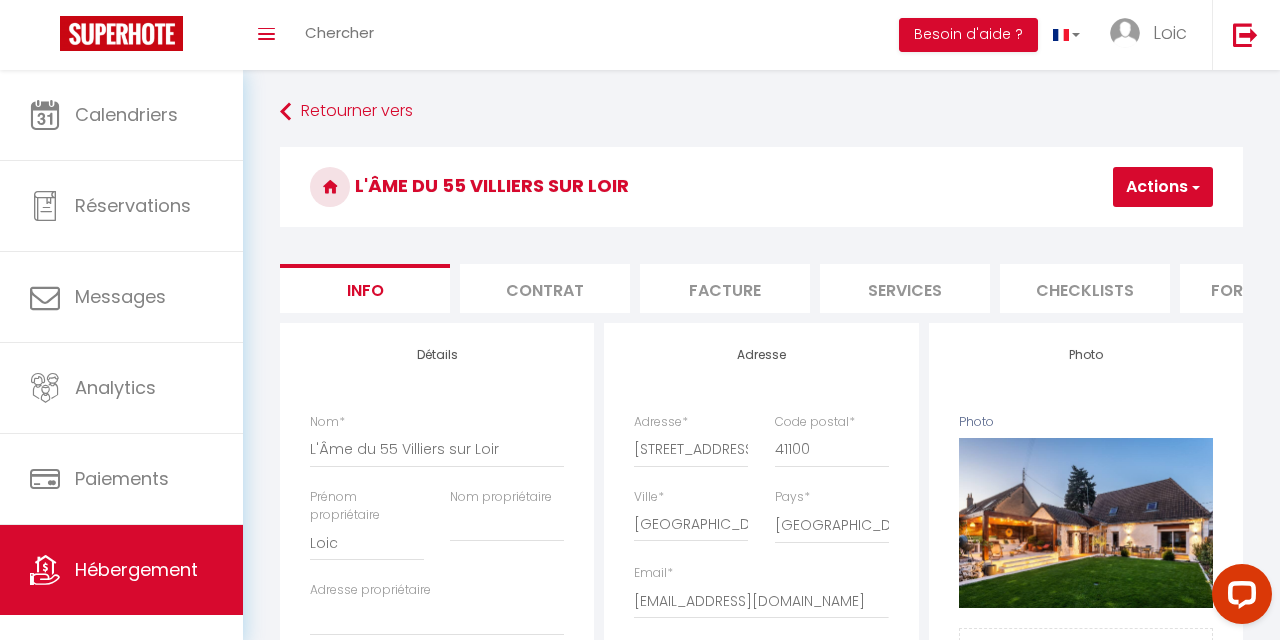 type on "0.4" 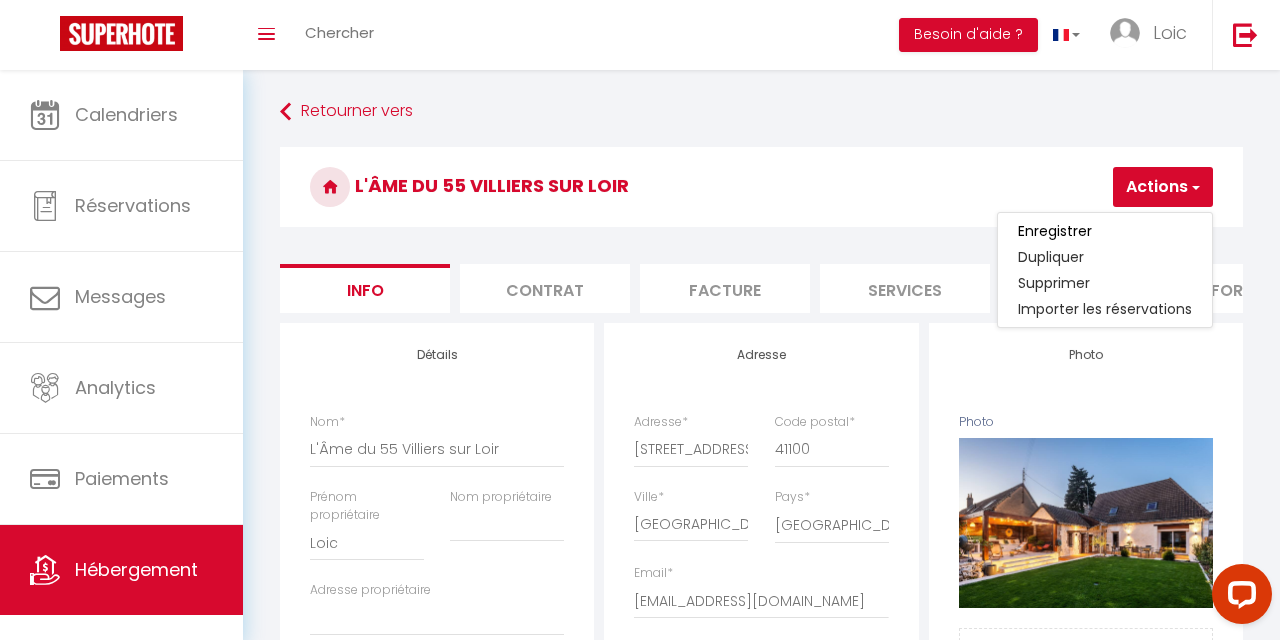 click on "L'Âme du 55 Villiers sur Loir
Actions
Enregistrer   Dupliquer   Supprimer   Importer les réservations
Info
Contrat
Facture
Services
Checklists
Formulaires
Plateformes
Paramètres
website
Journal
Modèle personnalisé
×         Titre [PERSON_NAME]
Enregistrer
Liste de checklist
×   *     *" at bounding box center (761, 909) 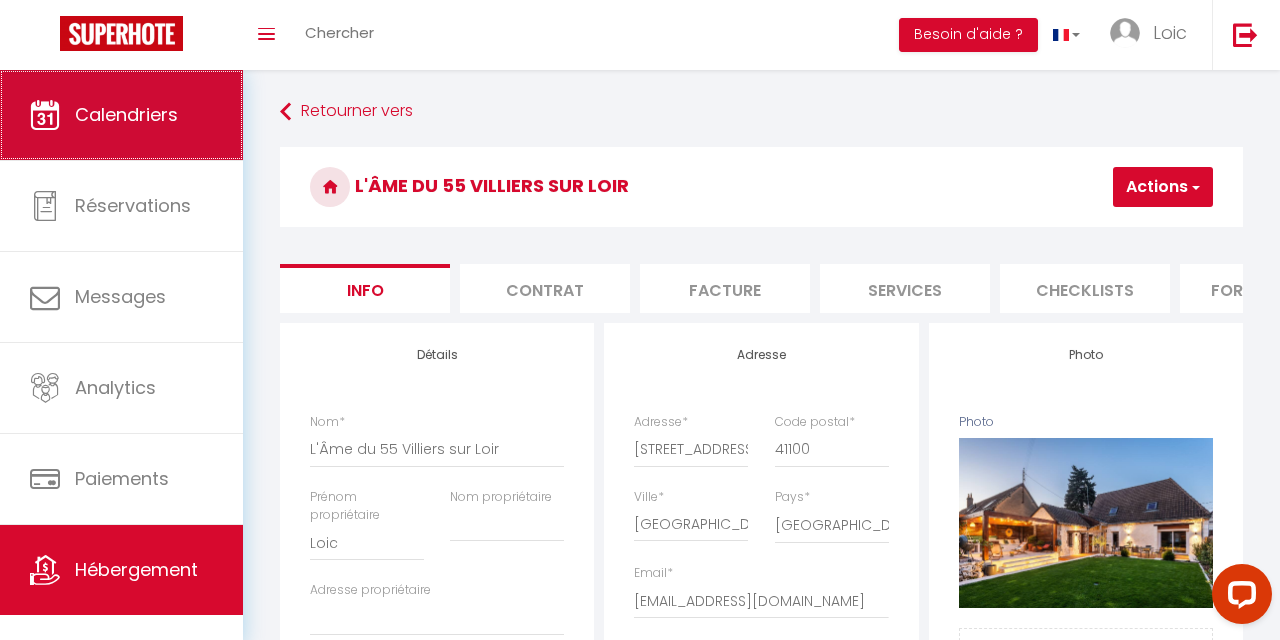 click on "Calendriers" at bounding box center (121, 115) 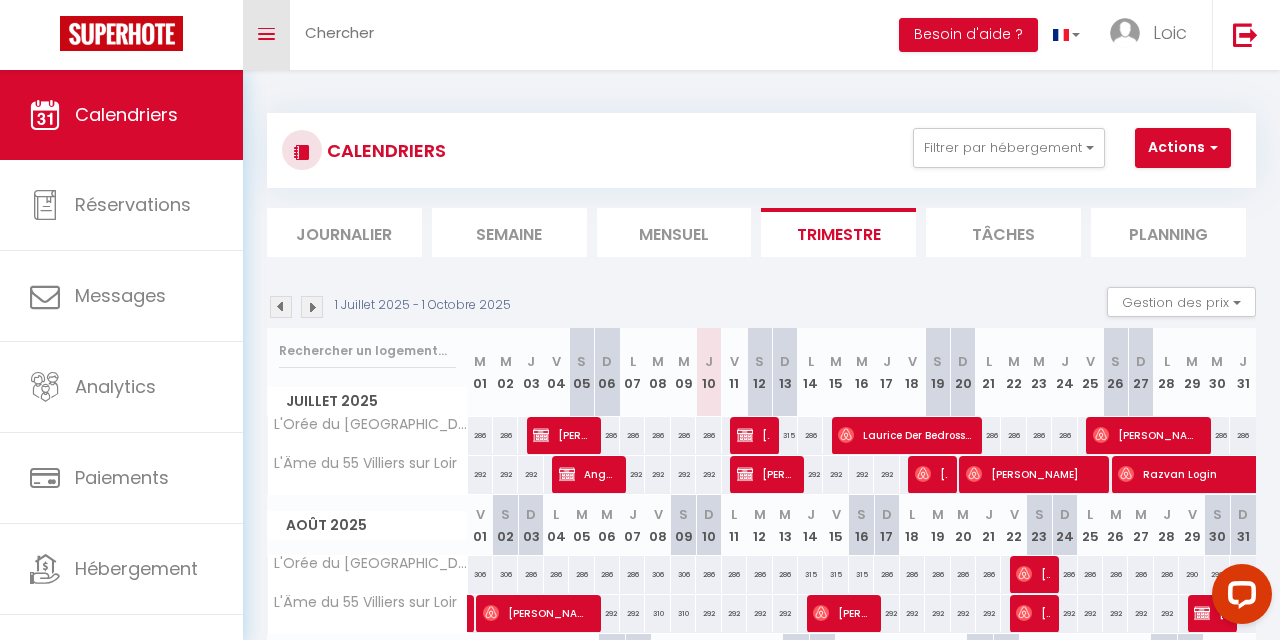 click on "Toggle menubar" at bounding box center (266, 35) 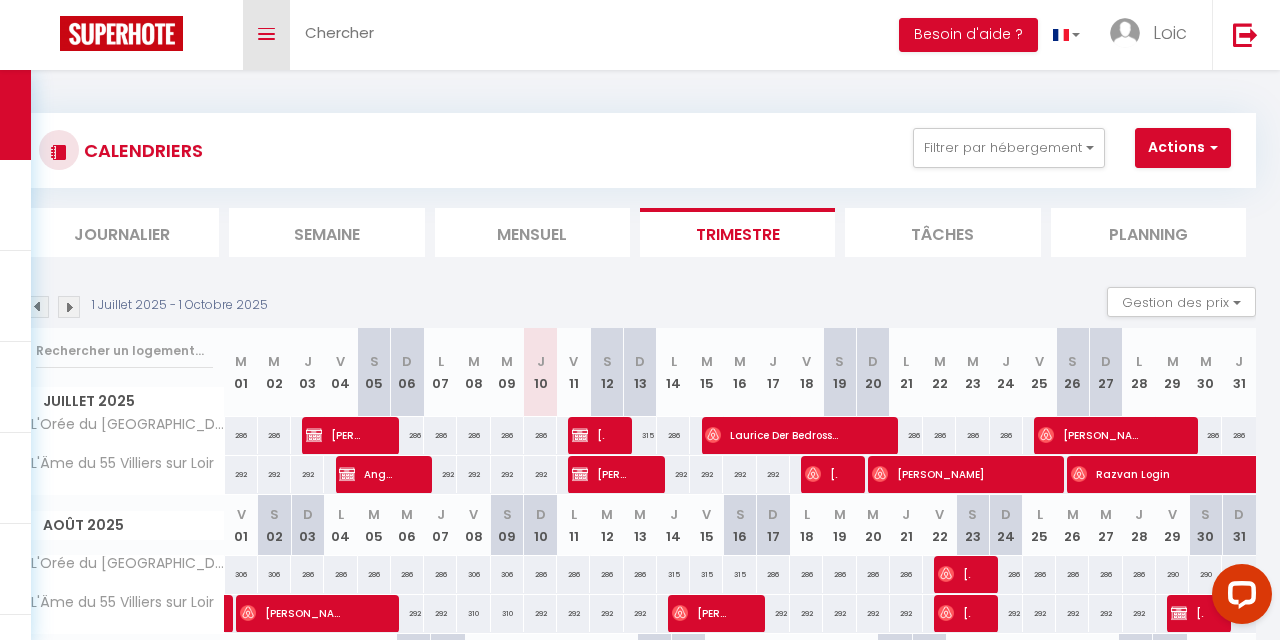 click on "Toggle menubar" at bounding box center [266, 35] 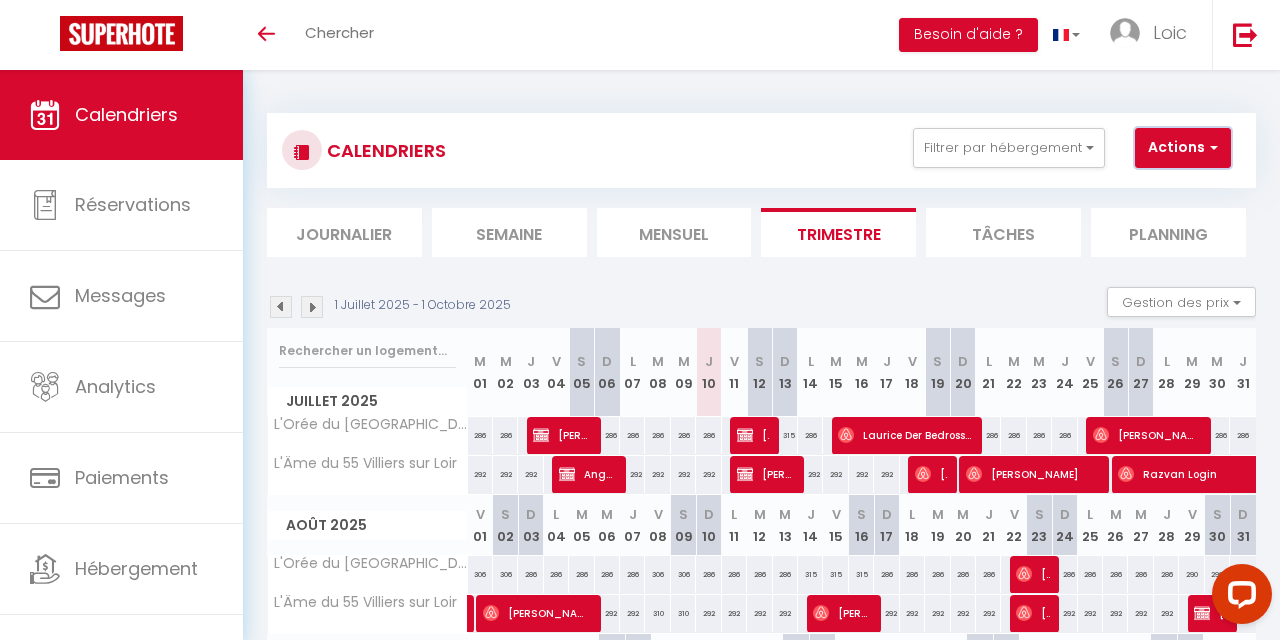 click at bounding box center (1211, 147) 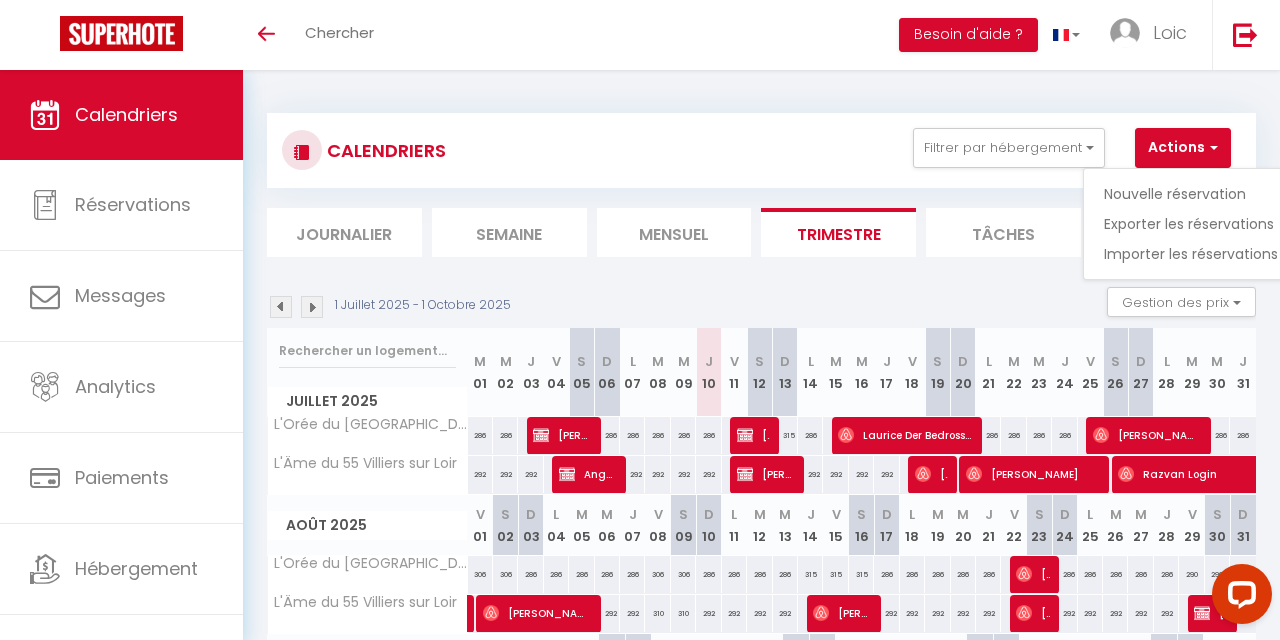click on "CALENDRIERS
Filtrer par hébergement
Tous       L'Âme du 55 Villiers sur Loir     L'Orée du [GEOGRAPHIC_DATA]    Effacer   Sauvegarder
Actions
Nouvelle réservation   Exporter les réservations   Importer les réservations
Journalier
[GEOGRAPHIC_DATA]
Mensuel
Trimestre
Tâches
Planning
[DATE] - [DATE]
Gestion des prix
Nb Nuits minimum   Règles   Disponibilité           [DATE]
M
01
M
02
J   V   S   D   L   M   M   J" at bounding box center [761, 463] 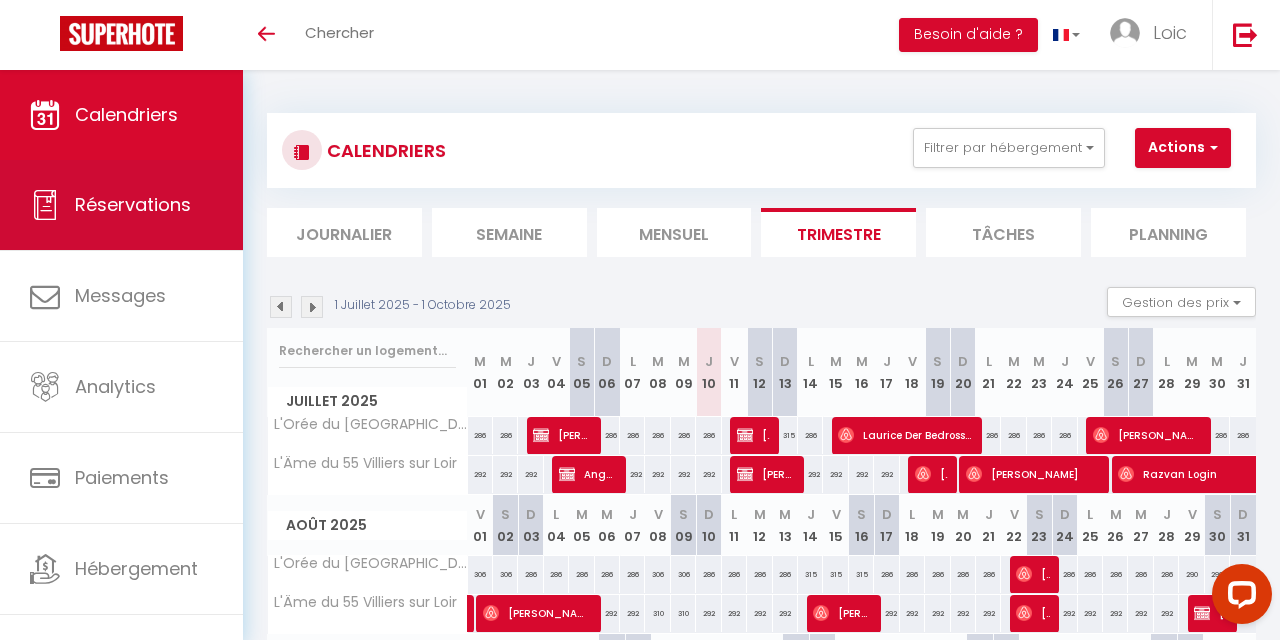 scroll, scrollTop: 66, scrollLeft: 0, axis: vertical 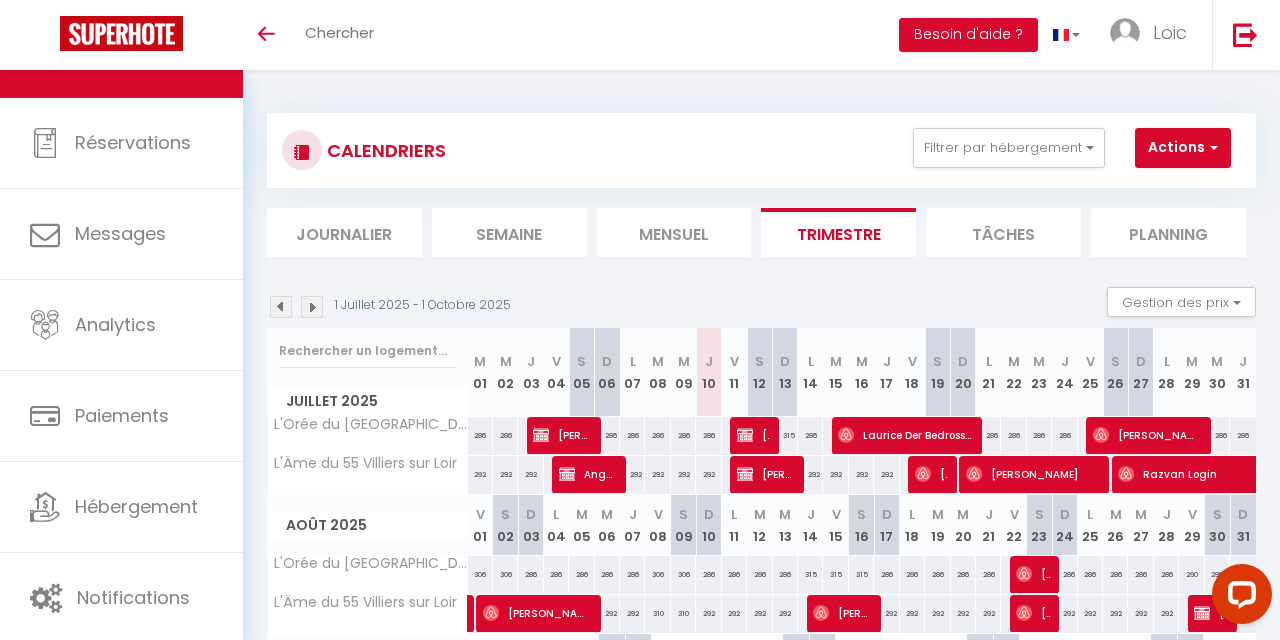 click on "286" at bounding box center [581, 574] 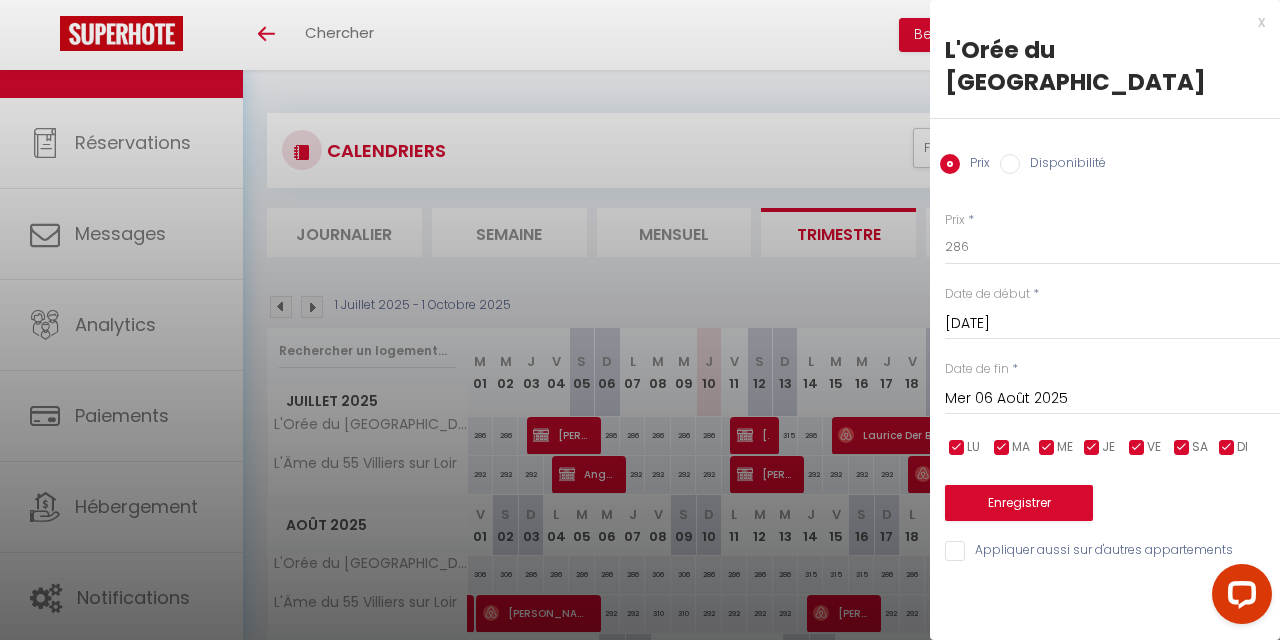 click on "x" at bounding box center (1097, 22) 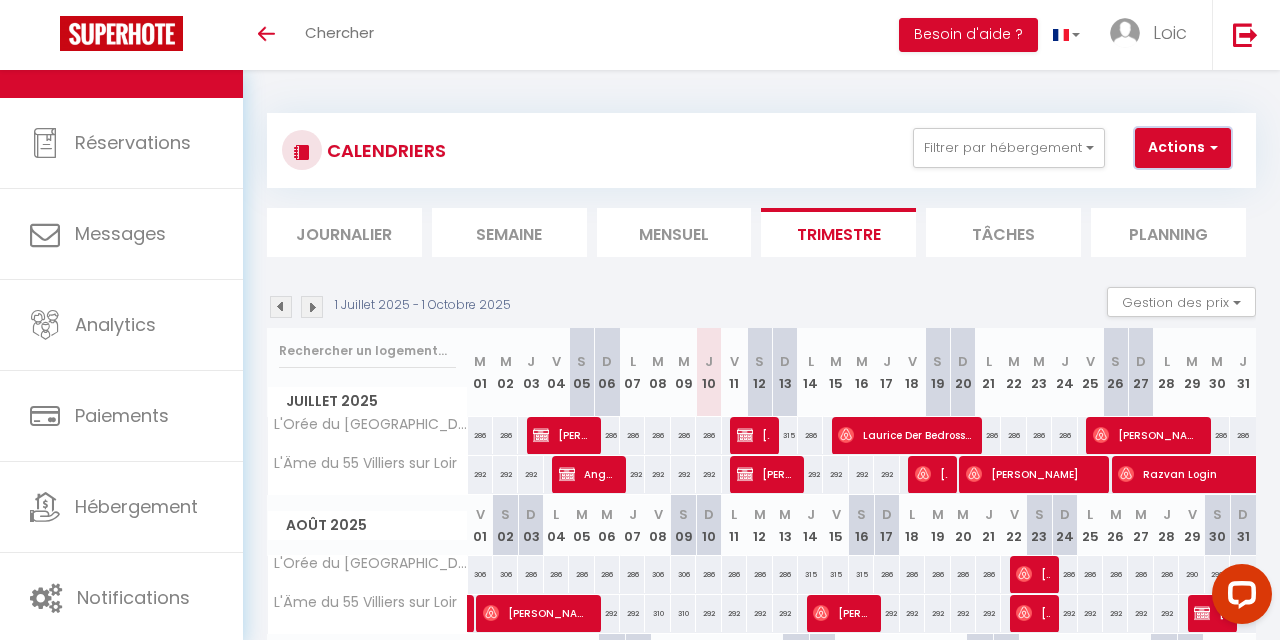click on "Actions" at bounding box center (1183, 148) 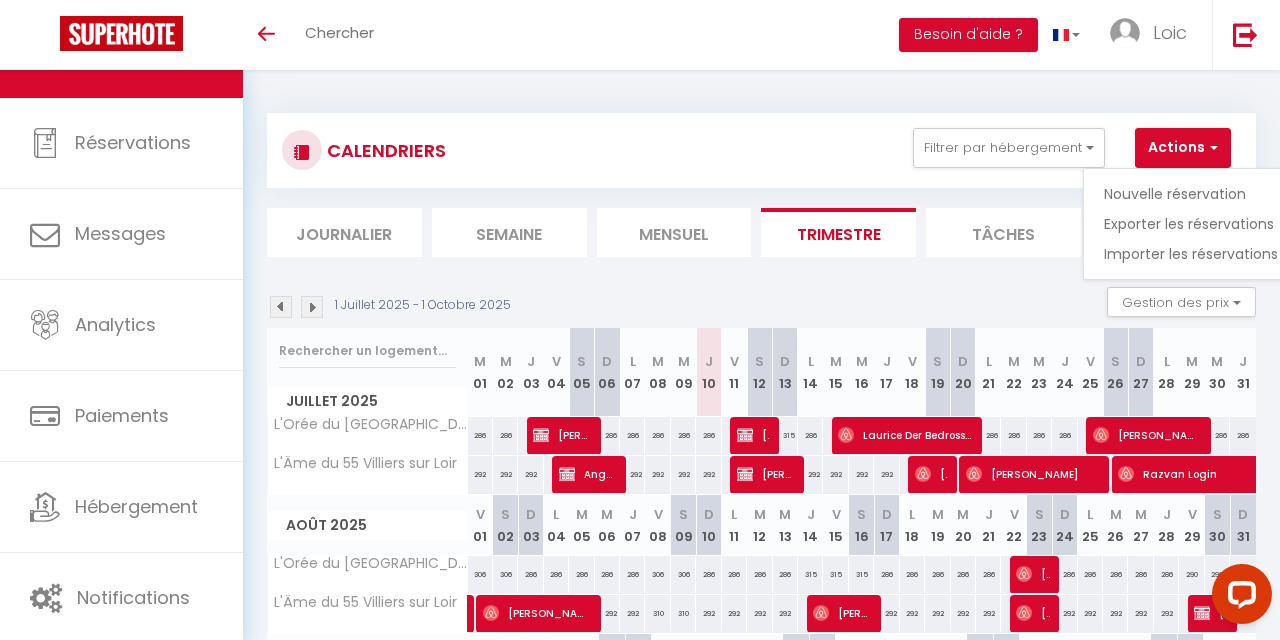 click on "CALENDRIERS
Filtrer par hébergement
Tous       L'Âme du 55 Villiers sur Loir     L'Orée du [GEOGRAPHIC_DATA]    Effacer   Sauvegarder
Actions
Nouvelle réservation   Exporter les réservations   Importer les réservations
Journalier
[GEOGRAPHIC_DATA]
Mensuel
Trimestre
Tâches
Planning
[DATE] - [DATE]
Gestion des prix
Nb Nuits minimum   Règles   Disponibilité           [DATE]
M
01
M
02
J   V   S   D   L   M   M" at bounding box center (761, 463) 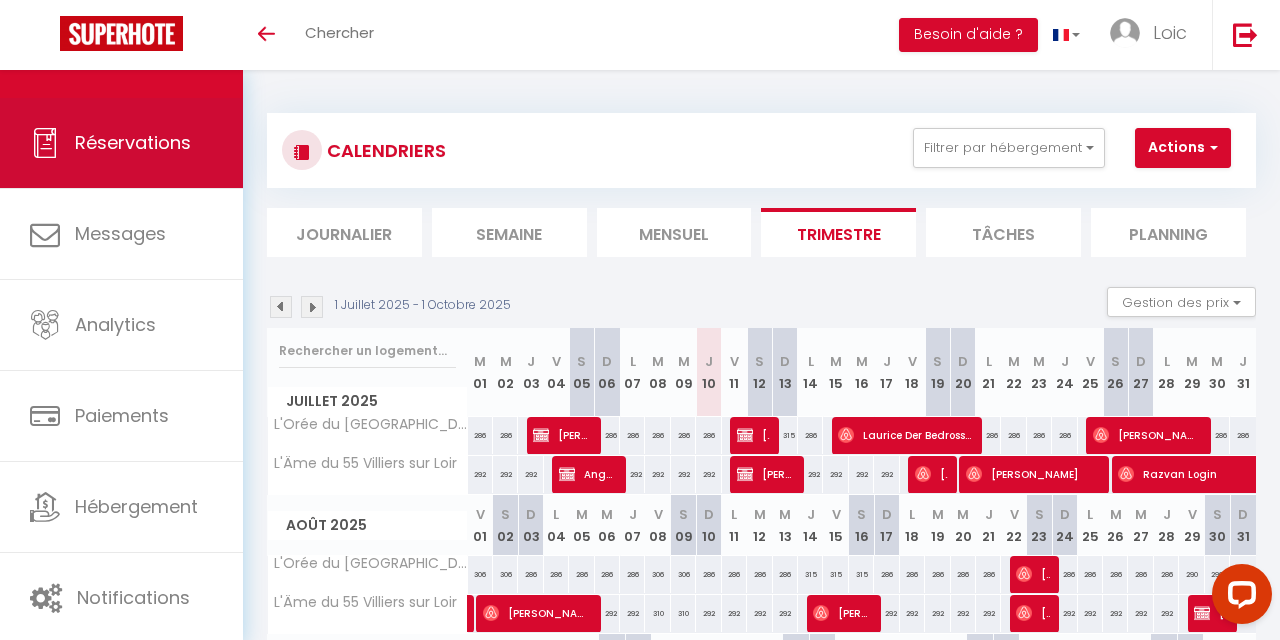 scroll, scrollTop: 0, scrollLeft: 0, axis: both 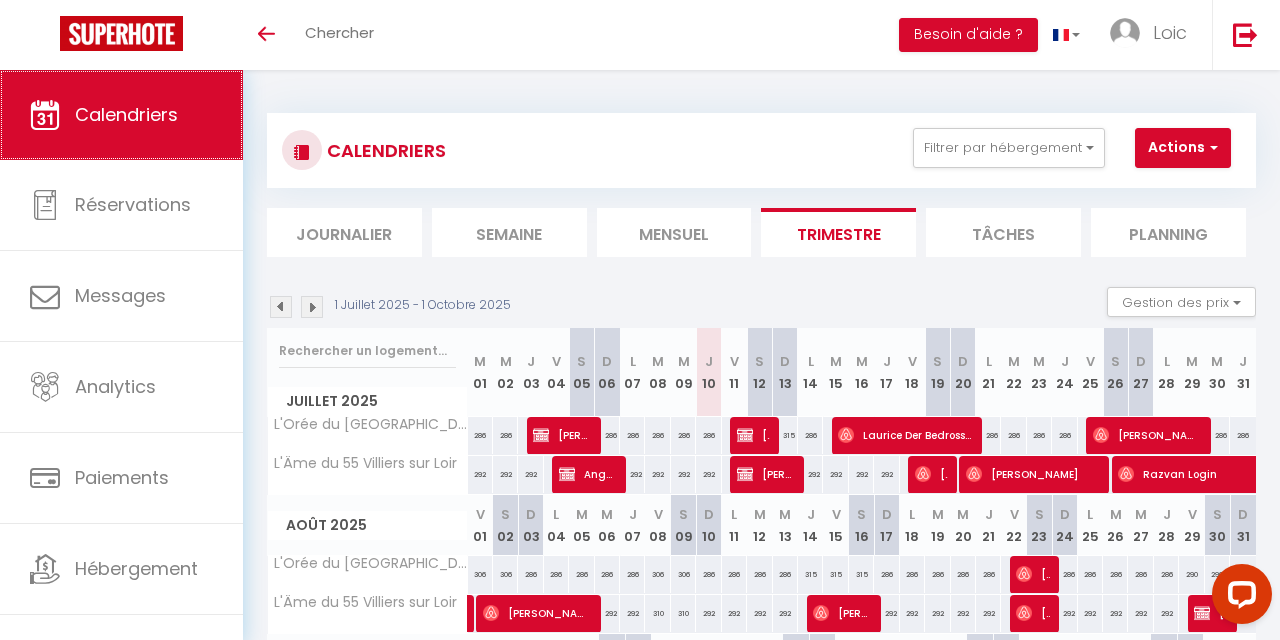 click on "Calendriers" at bounding box center [121, 115] 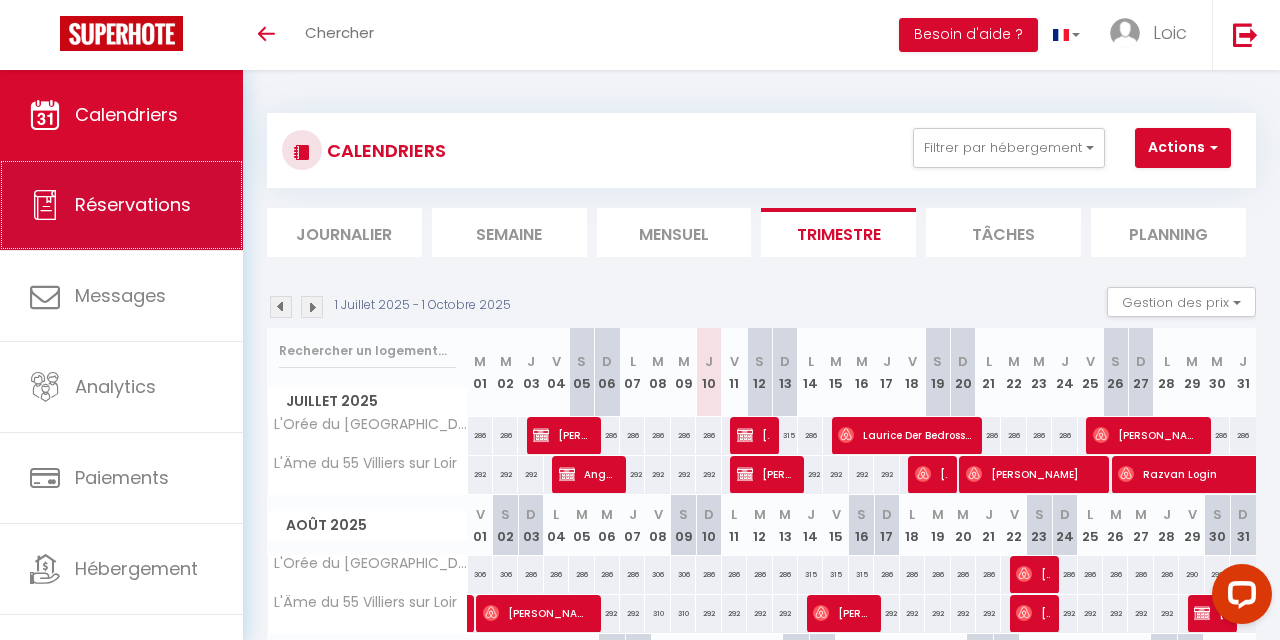 click on "Réservations" at bounding box center (121, 205) 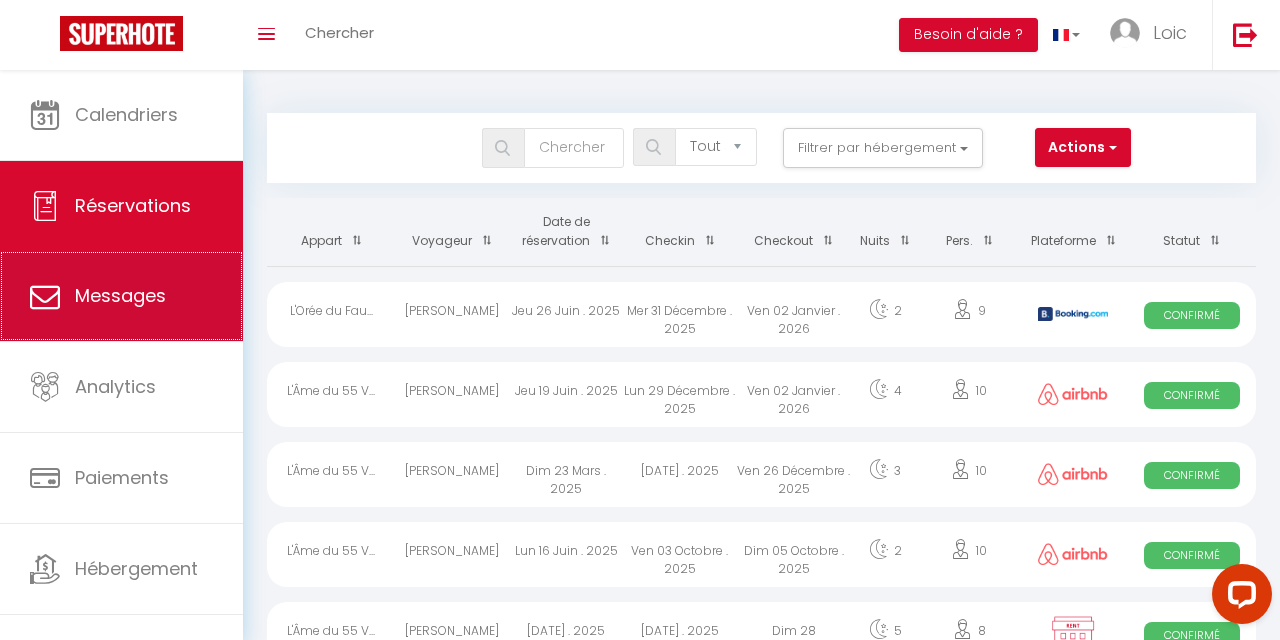 click on "Messages" at bounding box center [120, 295] 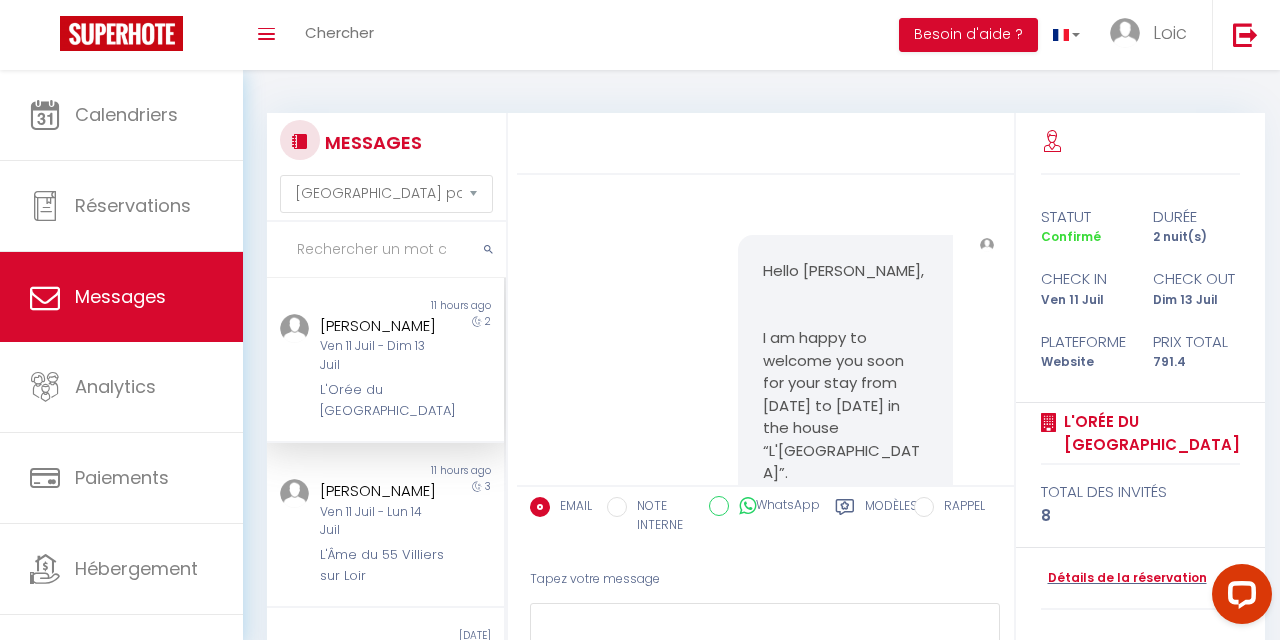 scroll, scrollTop: 8498, scrollLeft: 0, axis: vertical 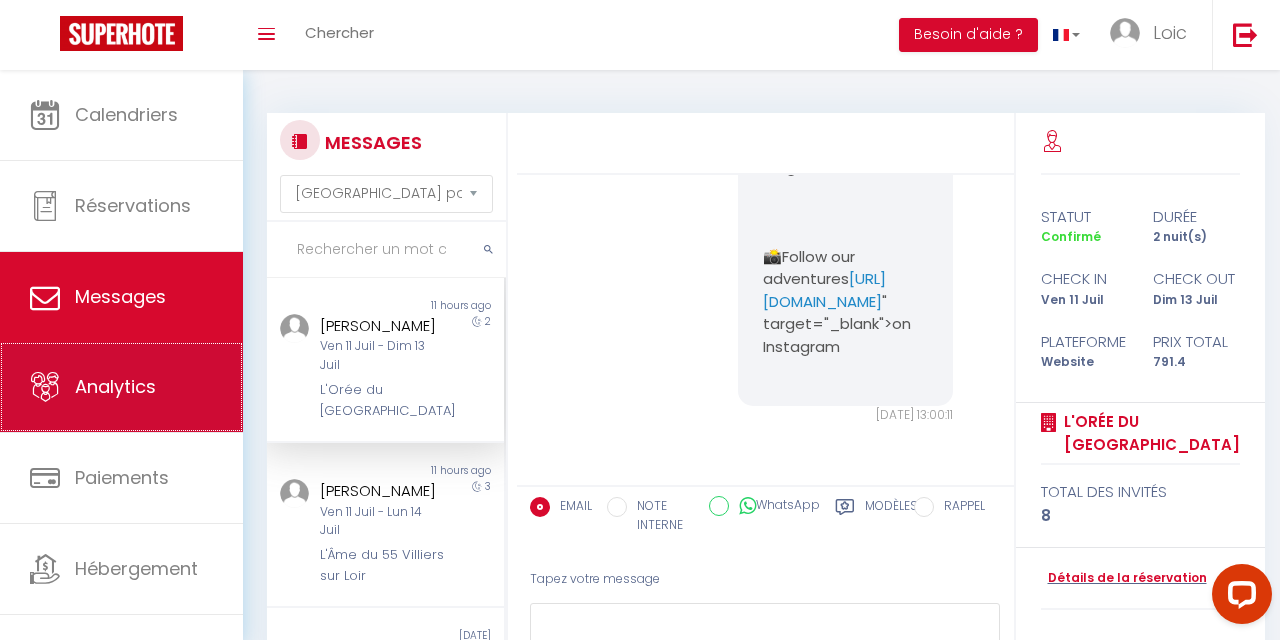 click on "Analytics" at bounding box center (121, 387) 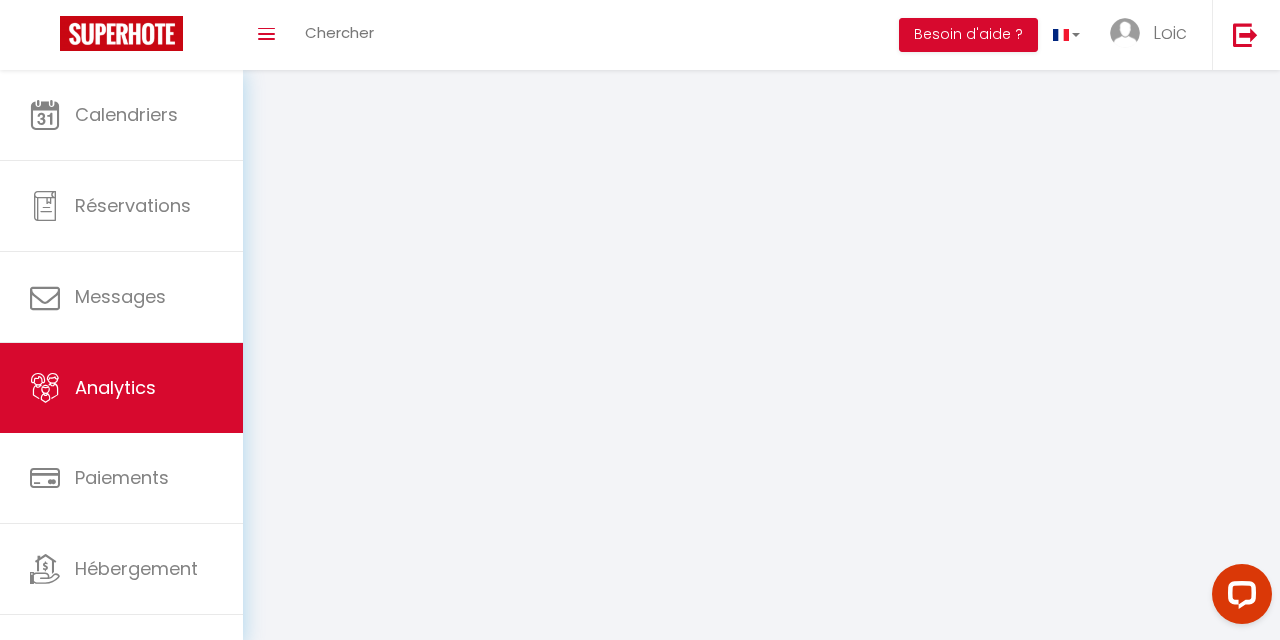 select on "2025" 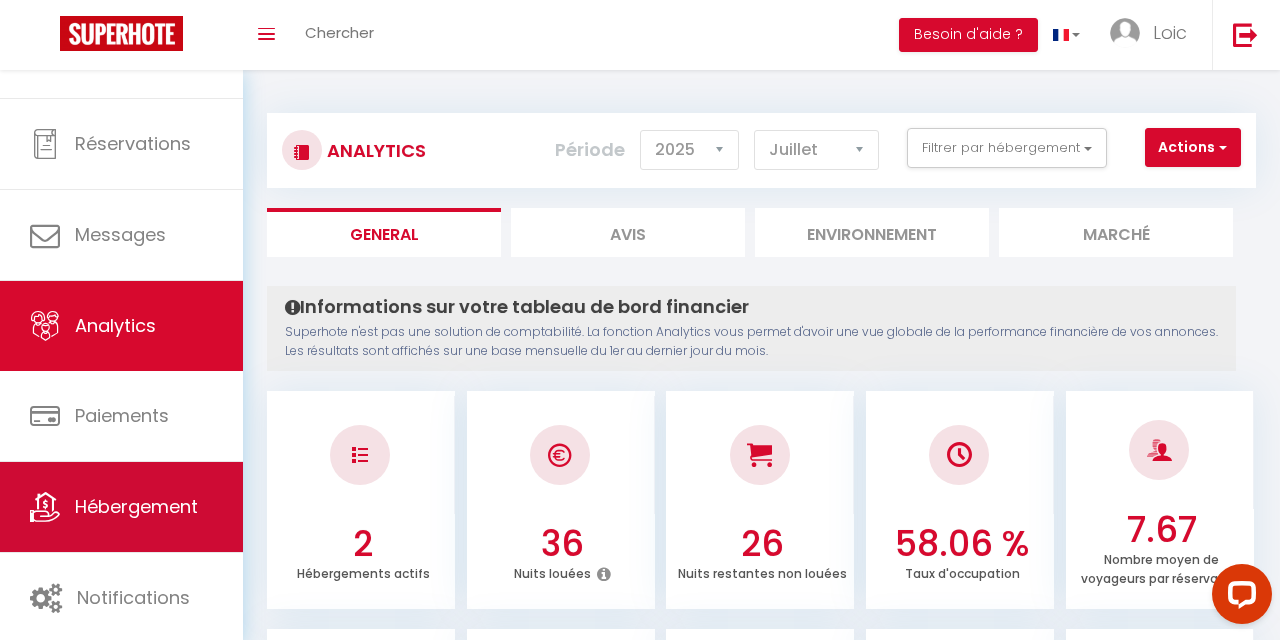 scroll, scrollTop: 0, scrollLeft: 0, axis: both 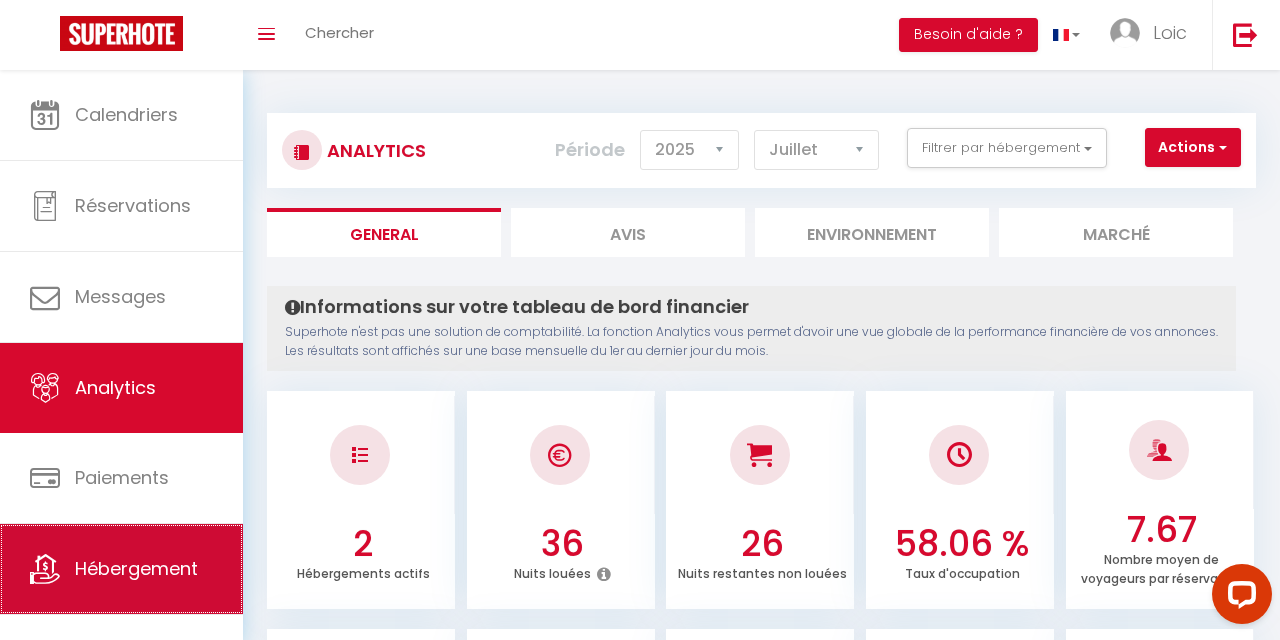 click on "Hébergement" at bounding box center (121, 569) 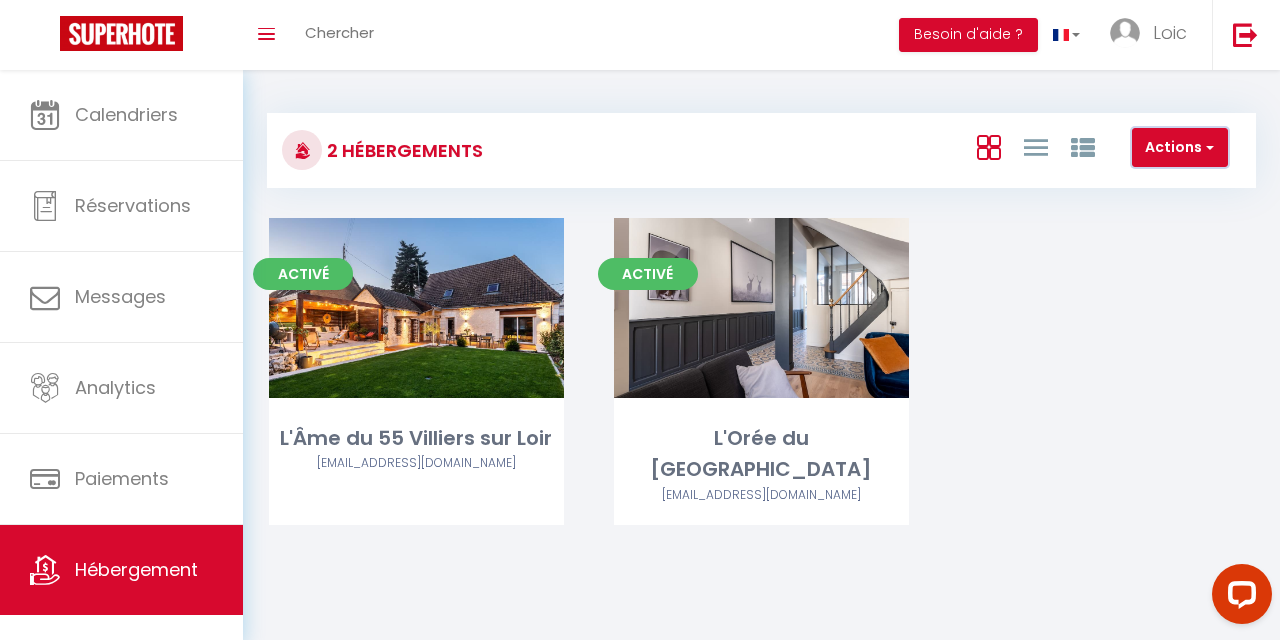 click on "Actions" at bounding box center (1180, 148) 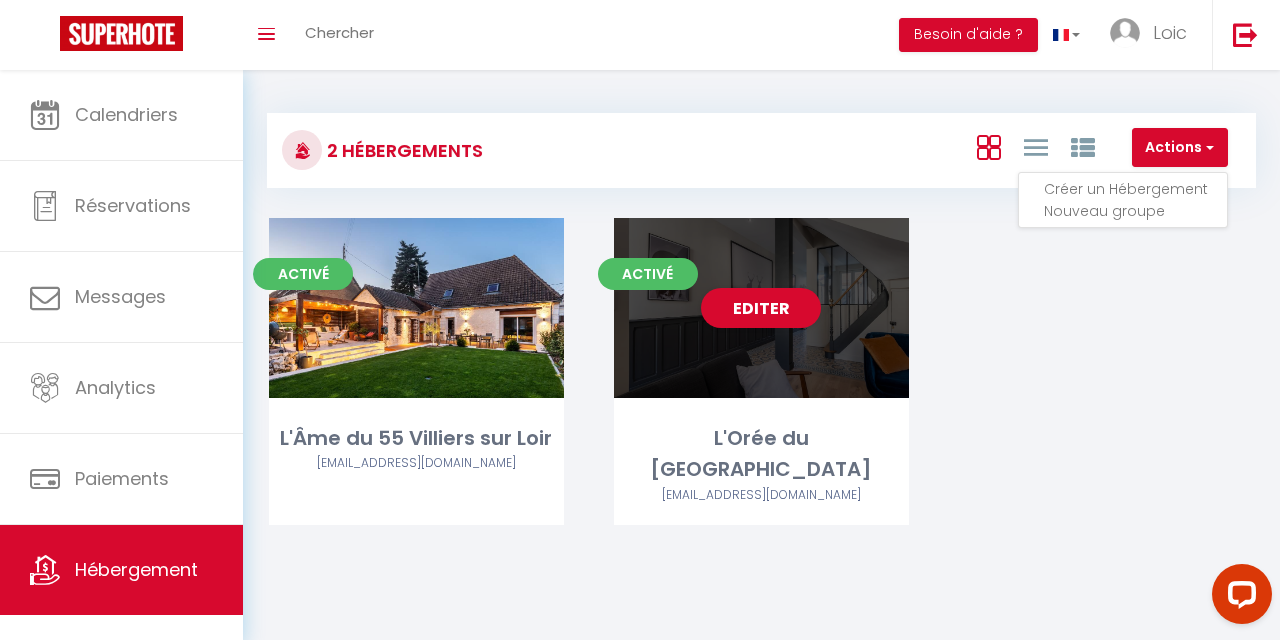 click on "Editer" at bounding box center [761, 308] 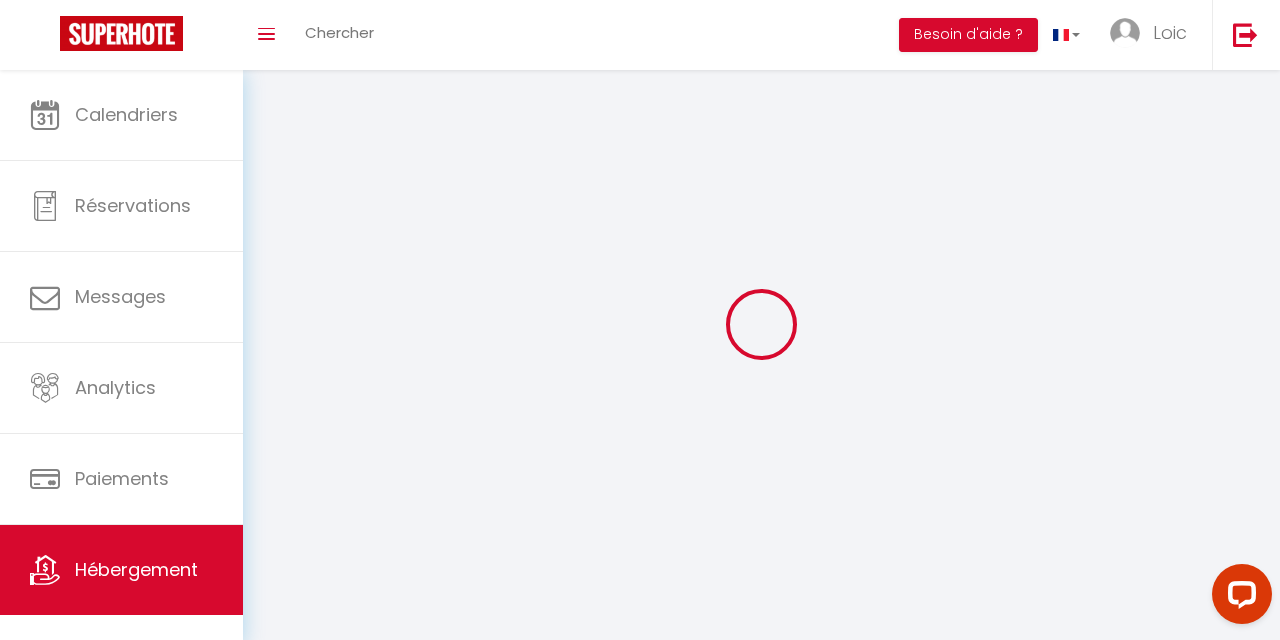 select on "1" 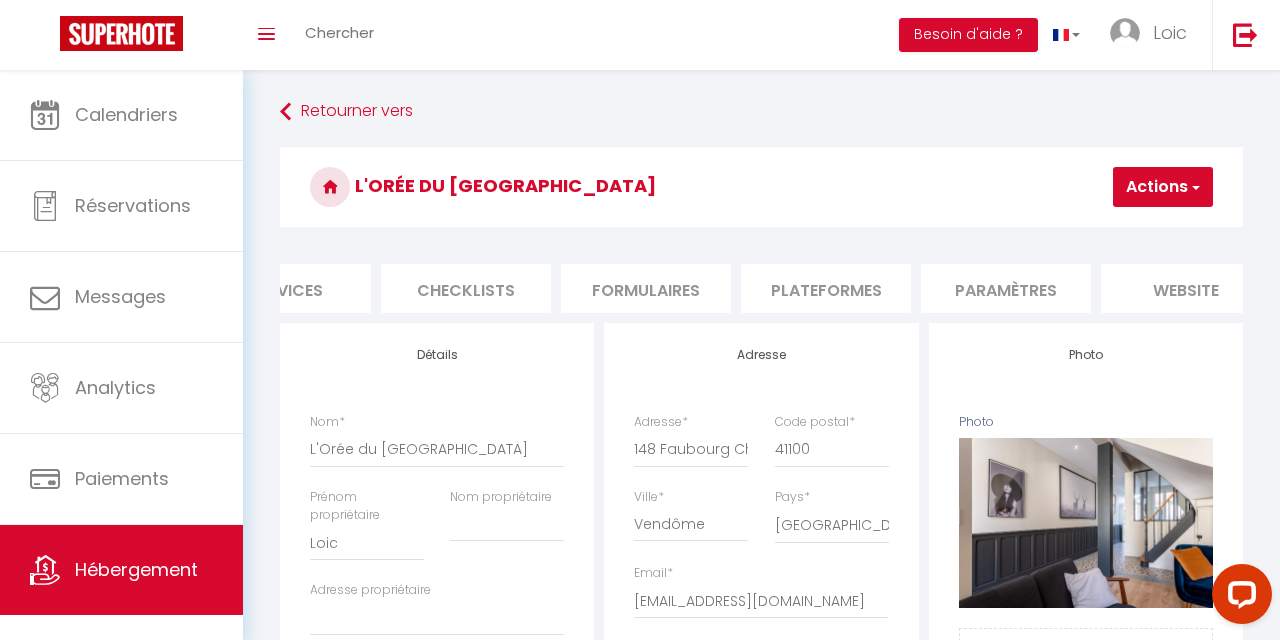 scroll, scrollTop: 0, scrollLeft: 622, axis: horizontal 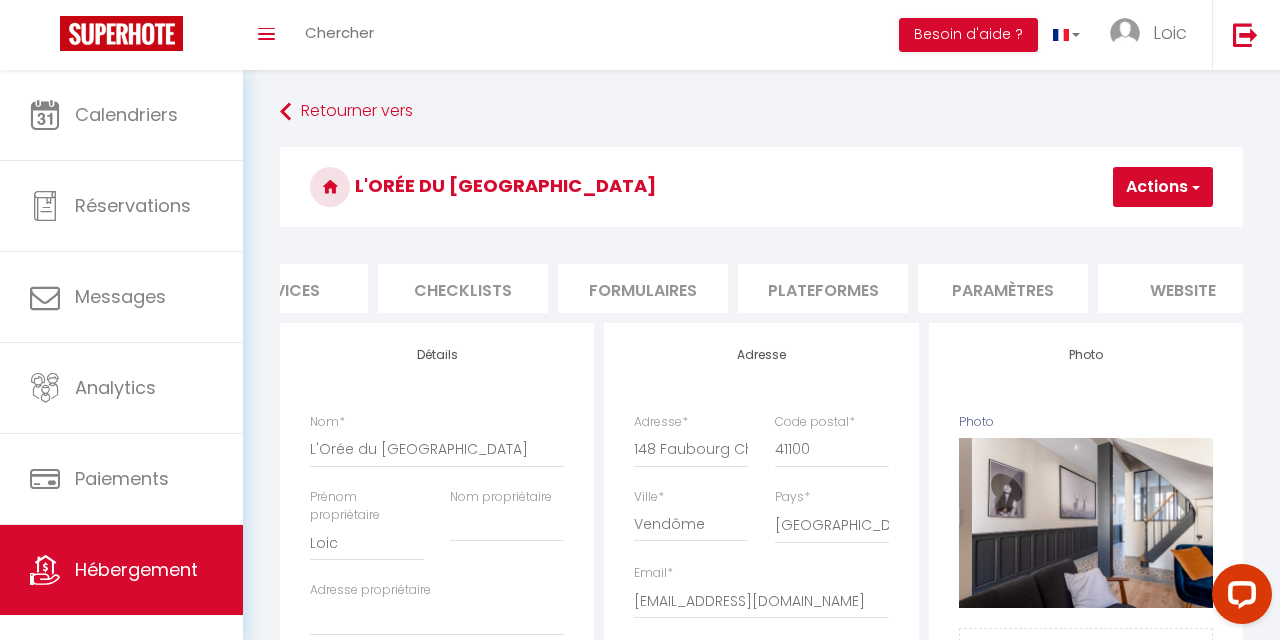 click on "Plateformes" at bounding box center [823, 288] 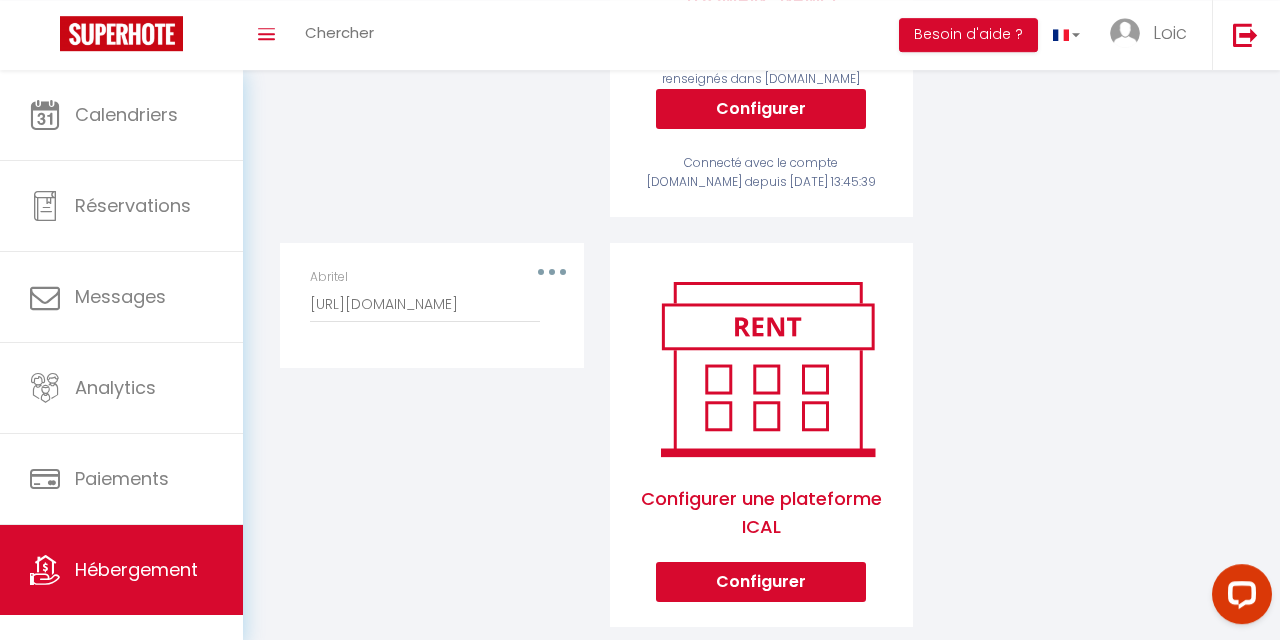 scroll, scrollTop: 637, scrollLeft: 0, axis: vertical 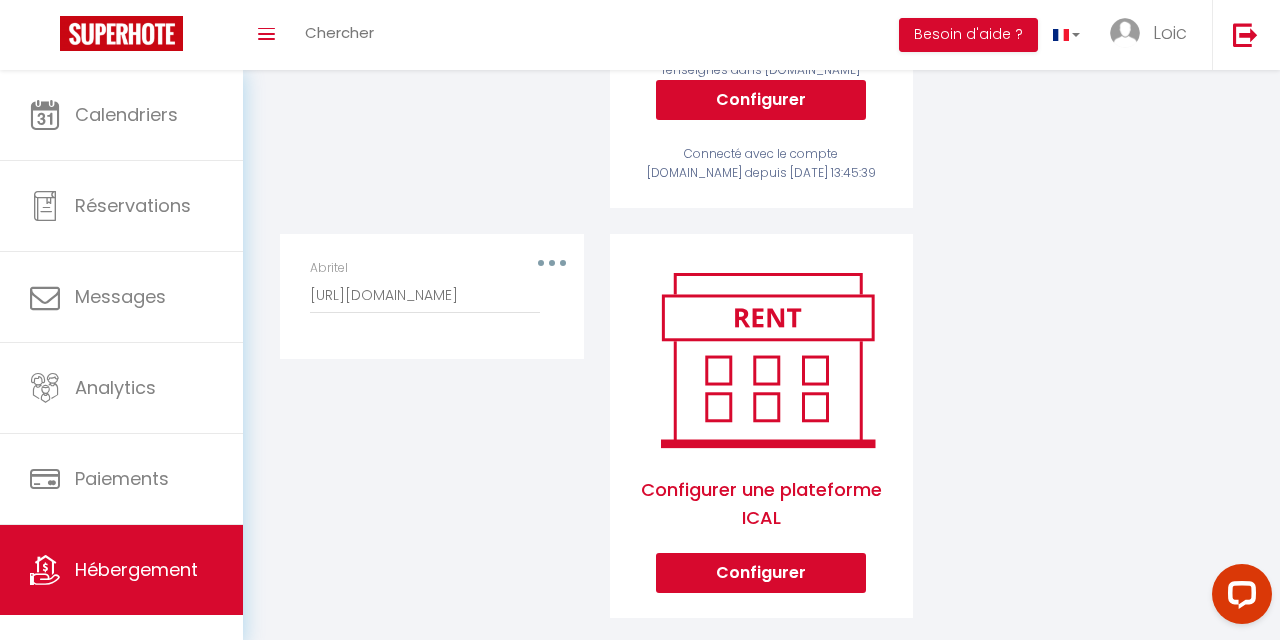 click at bounding box center (552, 263) 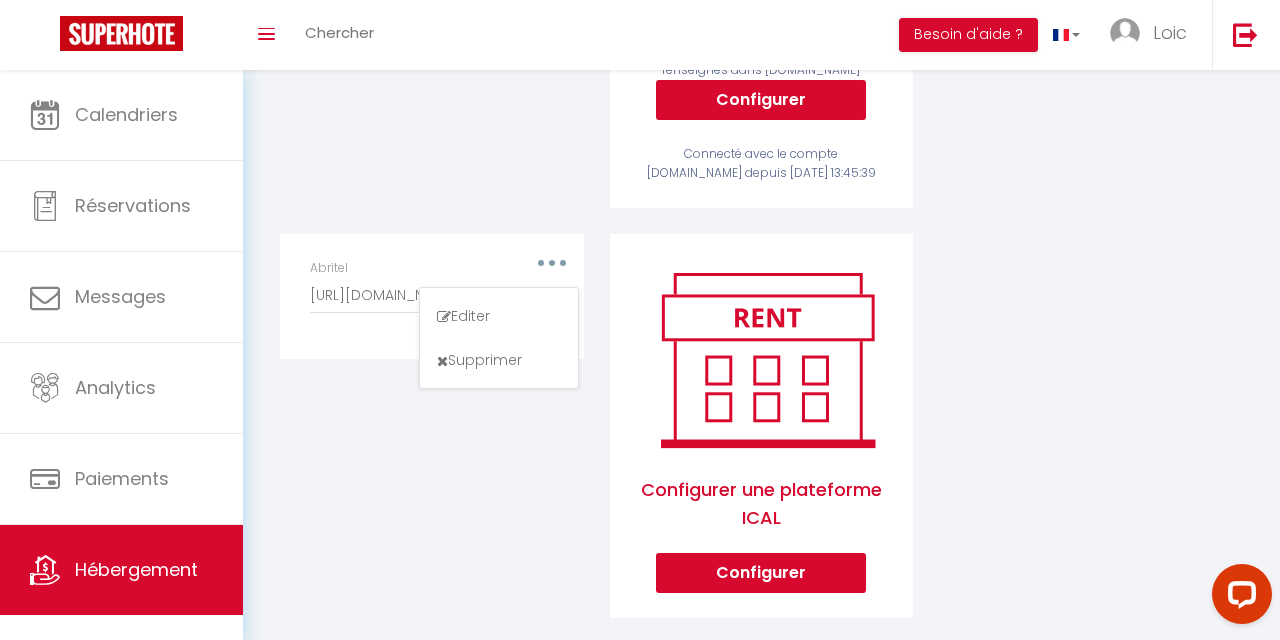 click on "Editer
Supprimer
Abritel
[URL][DOMAIN_NAME]" at bounding box center (432, 439) 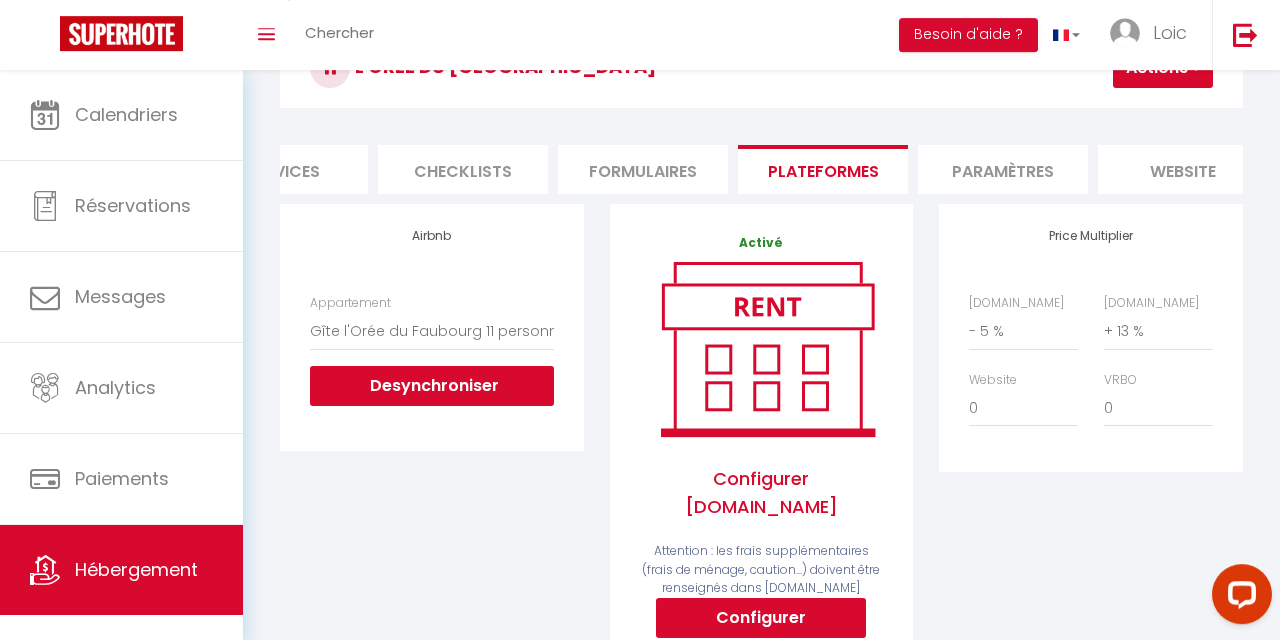 scroll, scrollTop: 0, scrollLeft: 0, axis: both 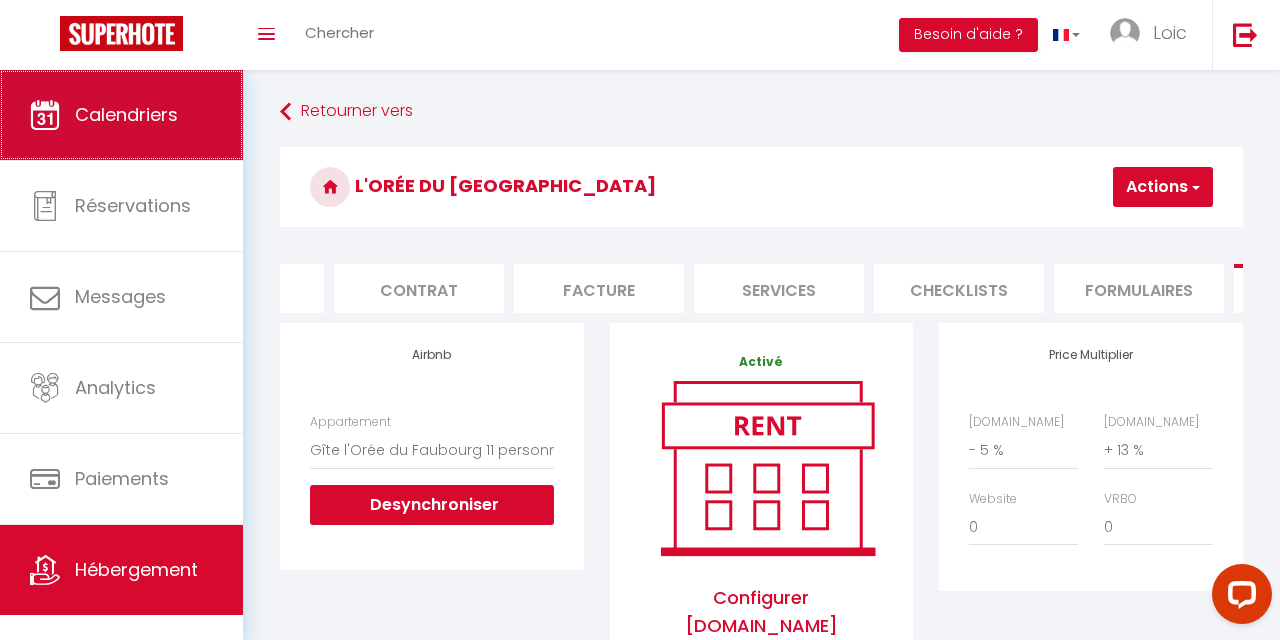 click on "Calendriers" at bounding box center [121, 115] 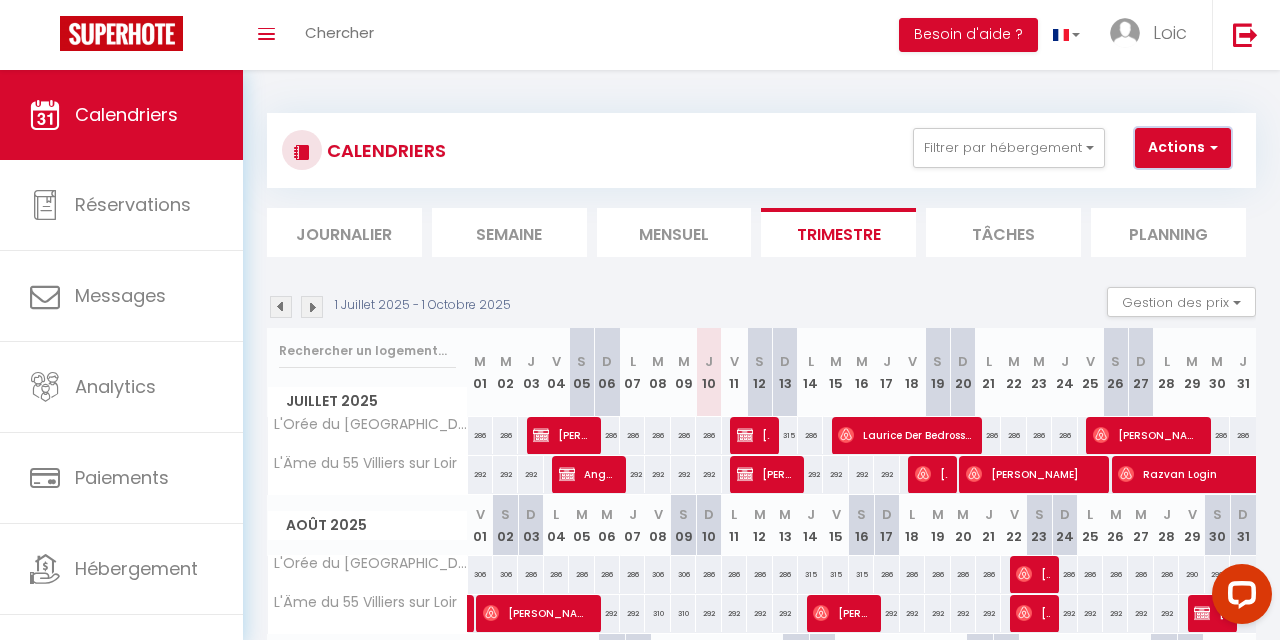 click at bounding box center [1211, 147] 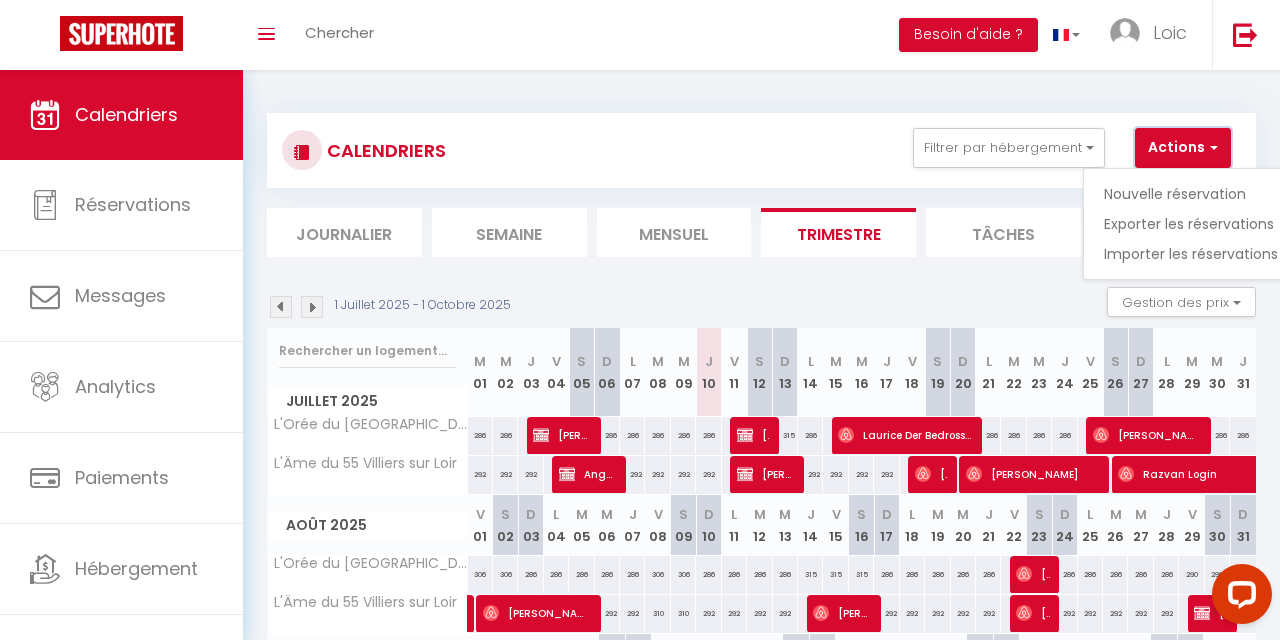 click at bounding box center (1211, 147) 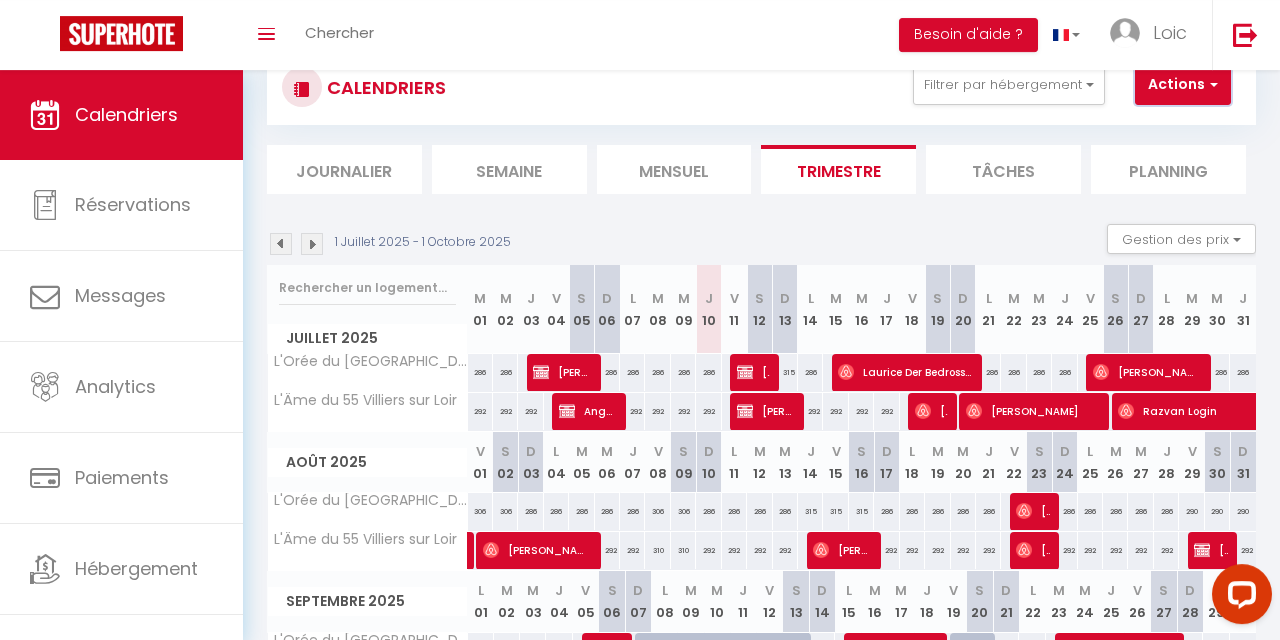 scroll, scrollTop: 59, scrollLeft: 0, axis: vertical 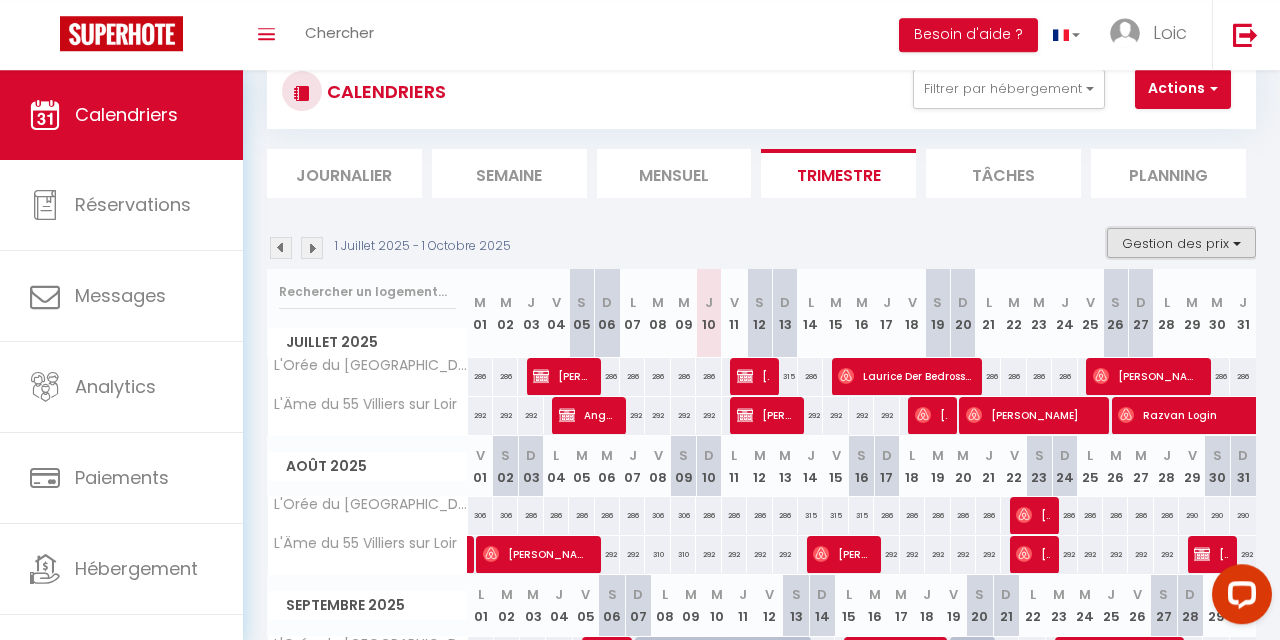 click on "Gestion des prix" at bounding box center [1181, 243] 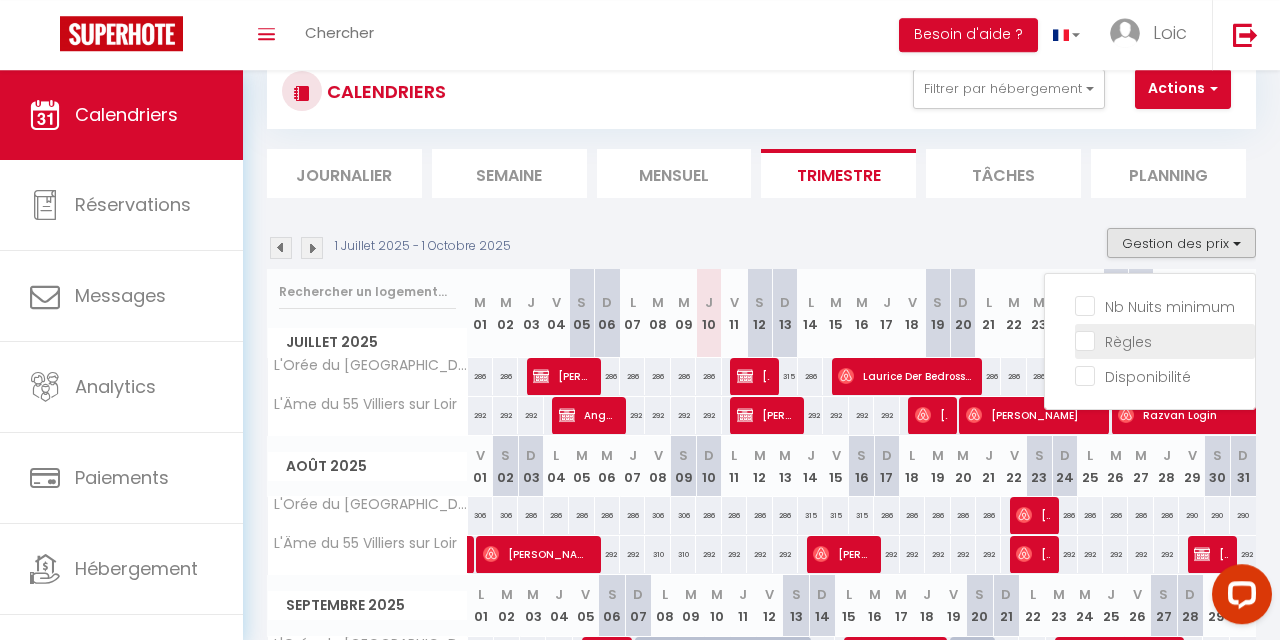 click on "Règles" at bounding box center (1165, 340) 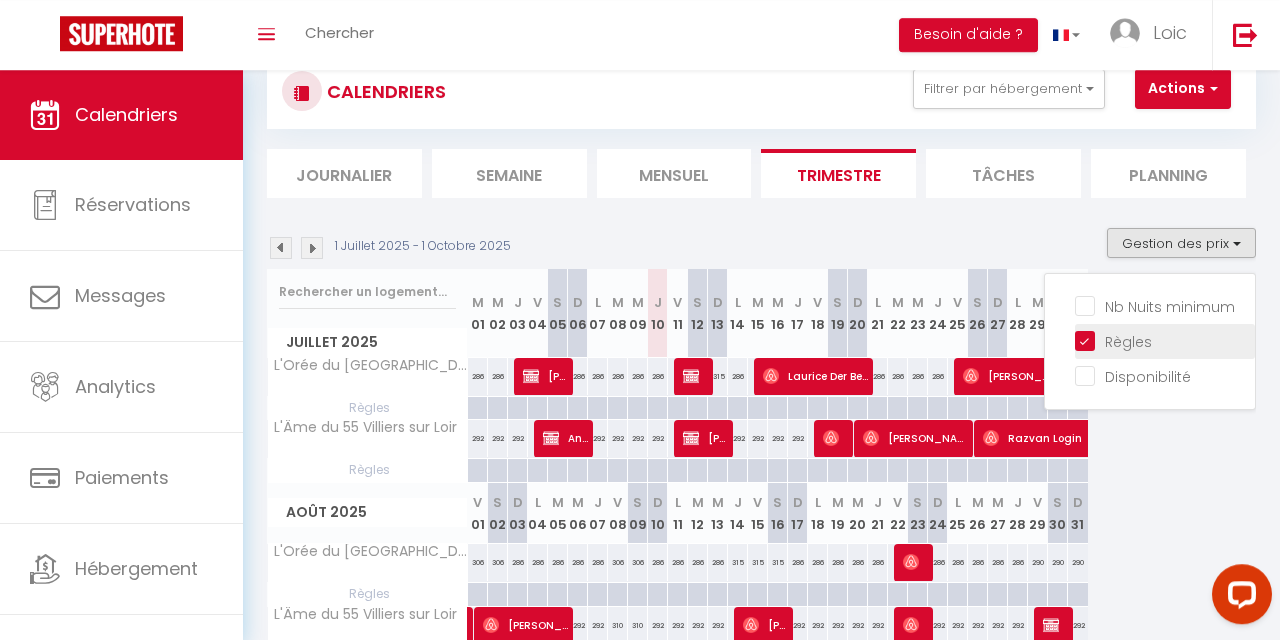 click on "Règles" at bounding box center [1165, 340] 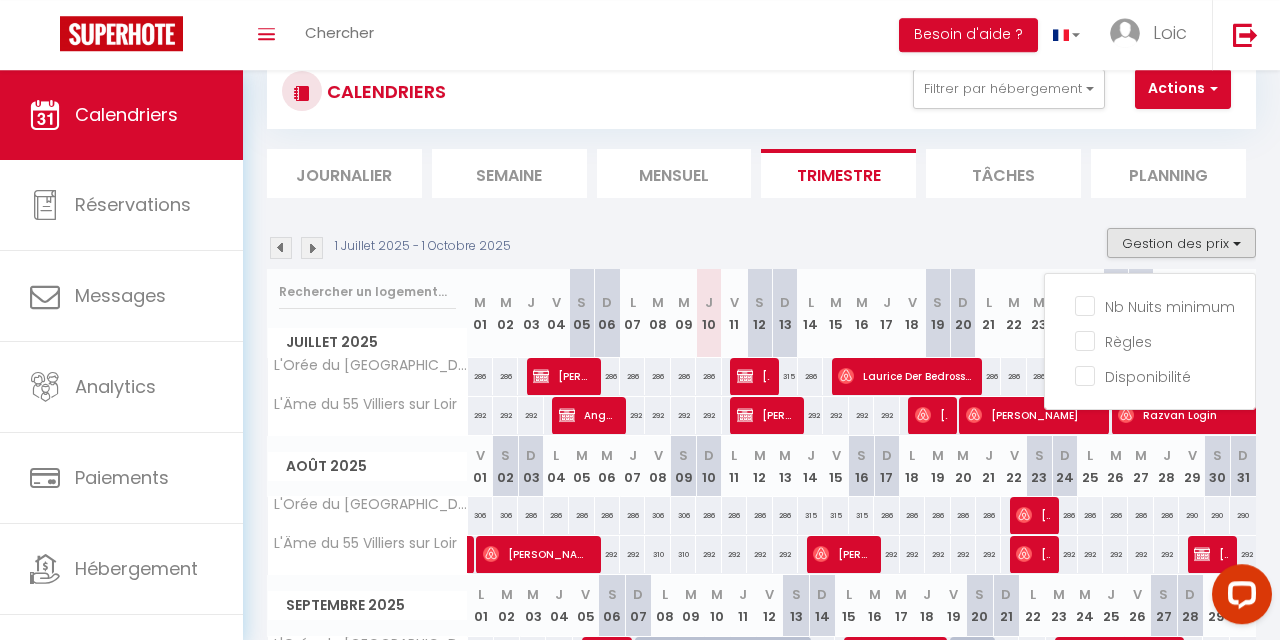 click on "[DATE] - [DATE]
Gestion des prix
Nb Nuits minimum   Règles   Disponibilité           [DATE]
M
01
M
02
J
03
V
04
S
05
D
06
L
07
M
08
M
09
J
10
V
11
S
12
D" at bounding box center (761, 491) 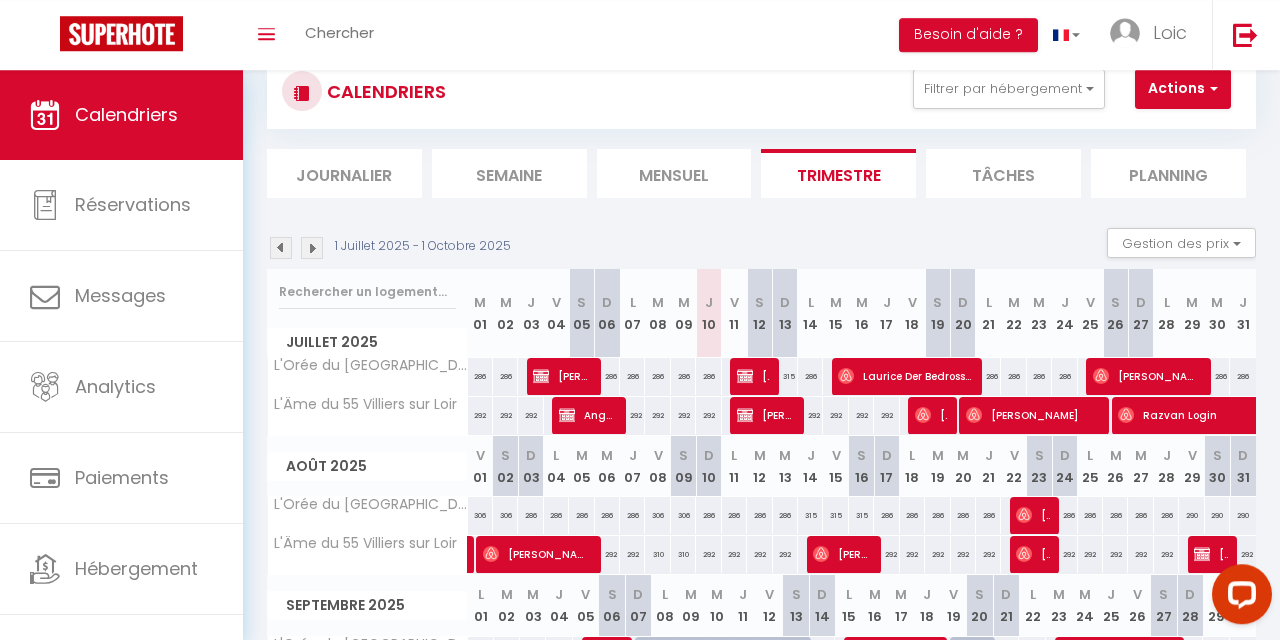 click at bounding box center [312, 248] 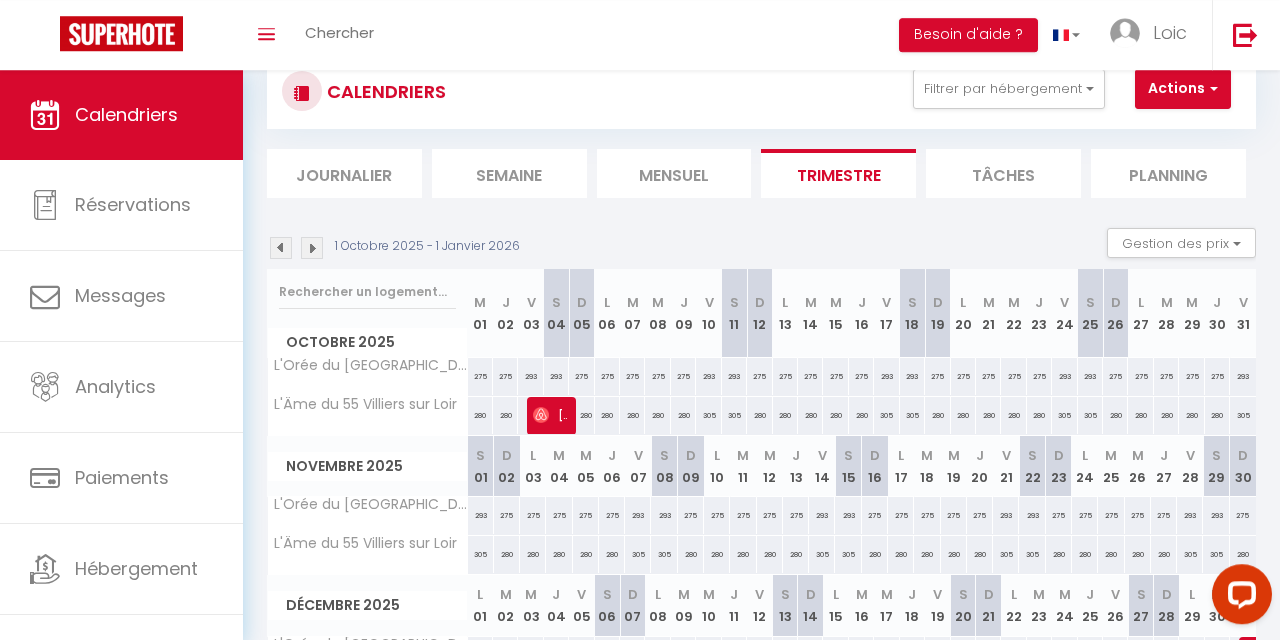 click at bounding box center (312, 248) 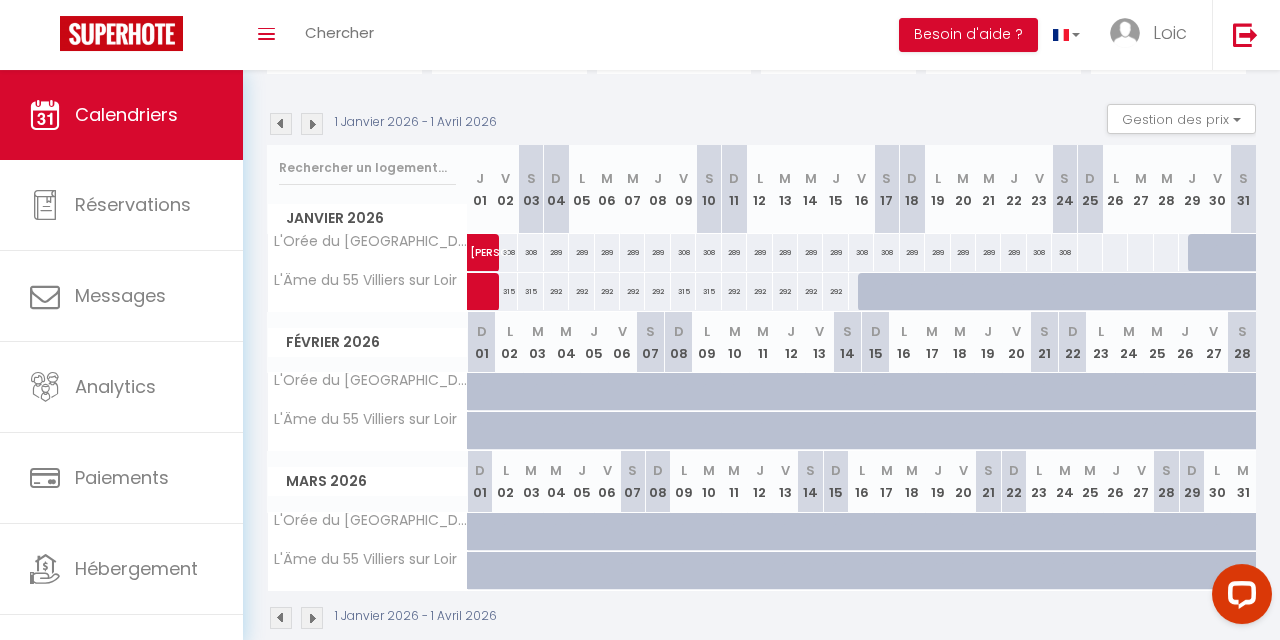scroll, scrollTop: 187, scrollLeft: 0, axis: vertical 